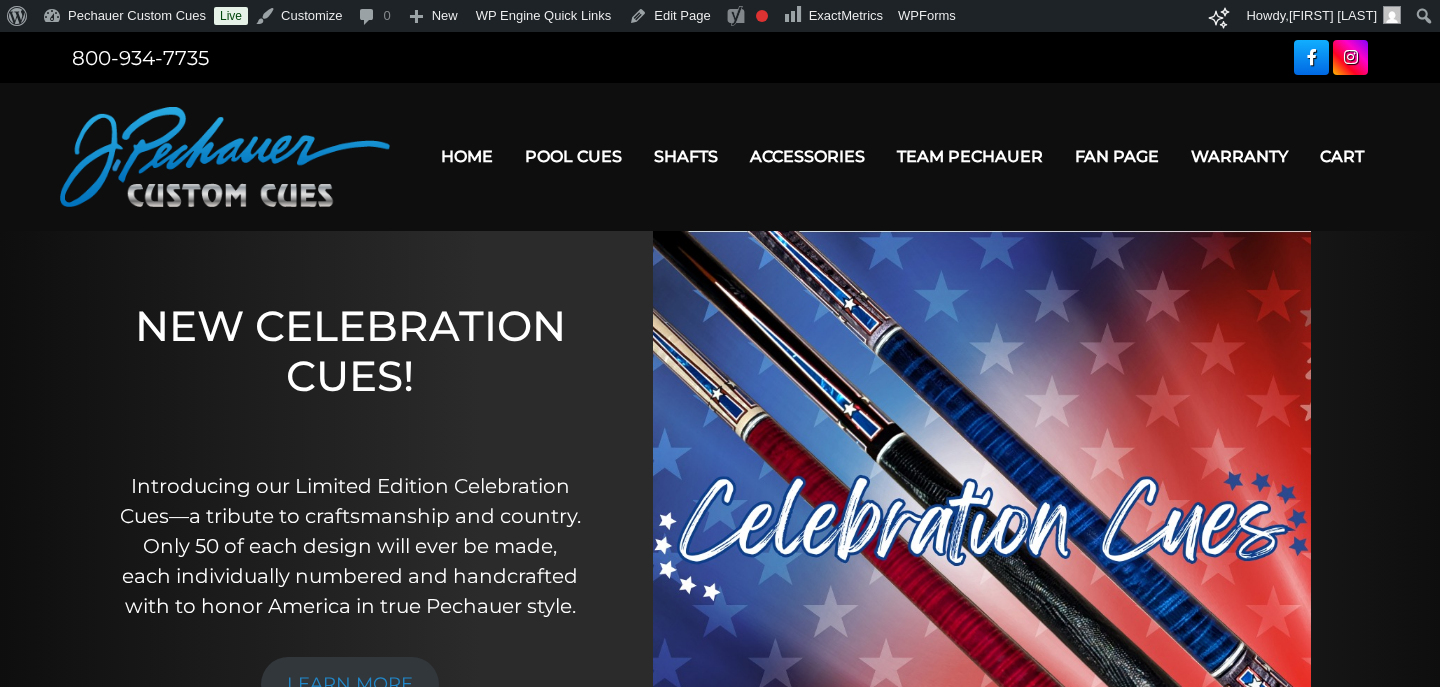 scroll, scrollTop: 0, scrollLeft: 0, axis: both 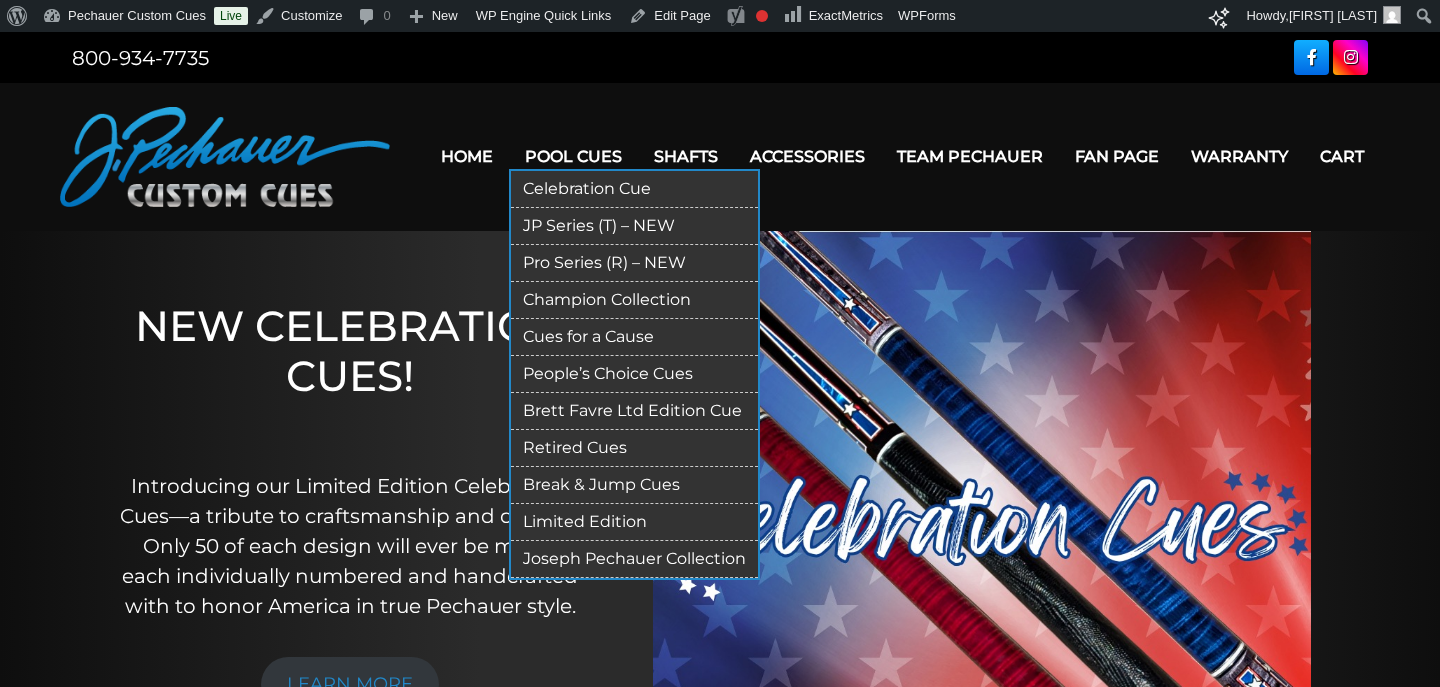 click on "Retired Cues" at bounding box center (634, 448) 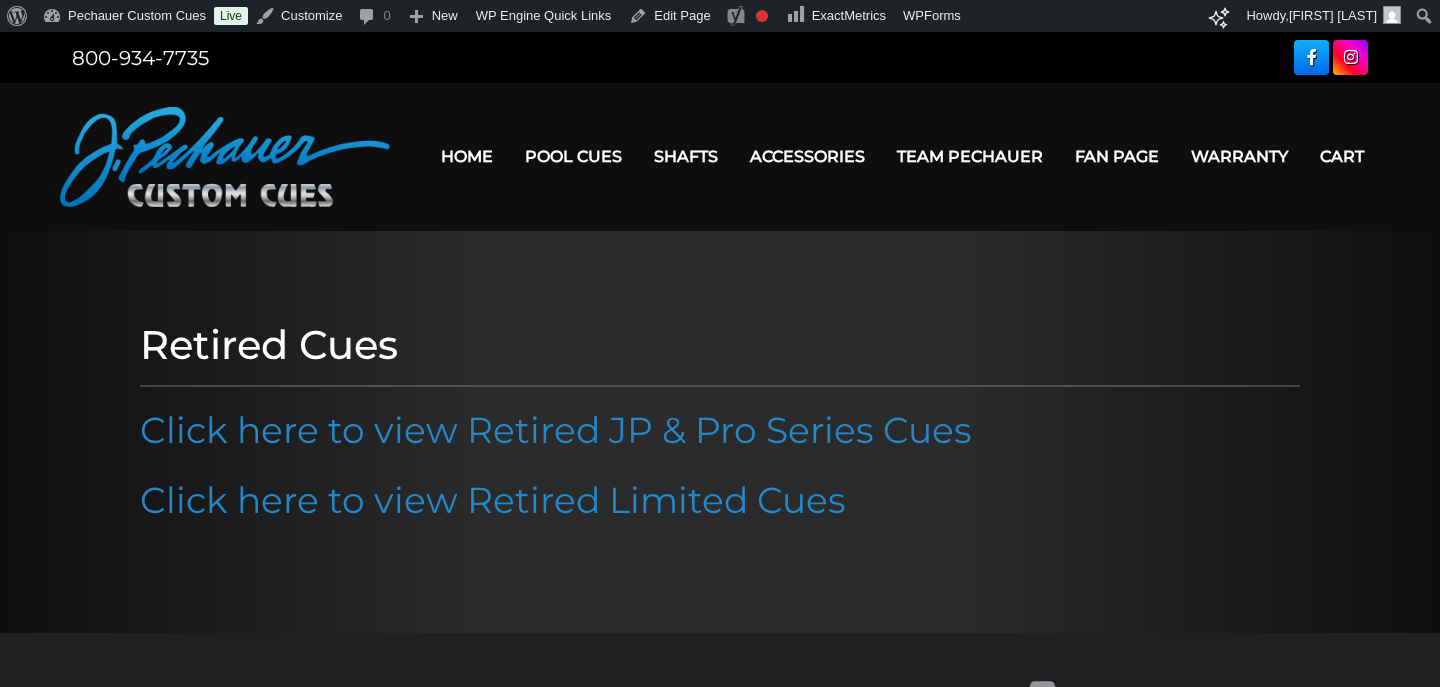 scroll, scrollTop: 0, scrollLeft: 0, axis: both 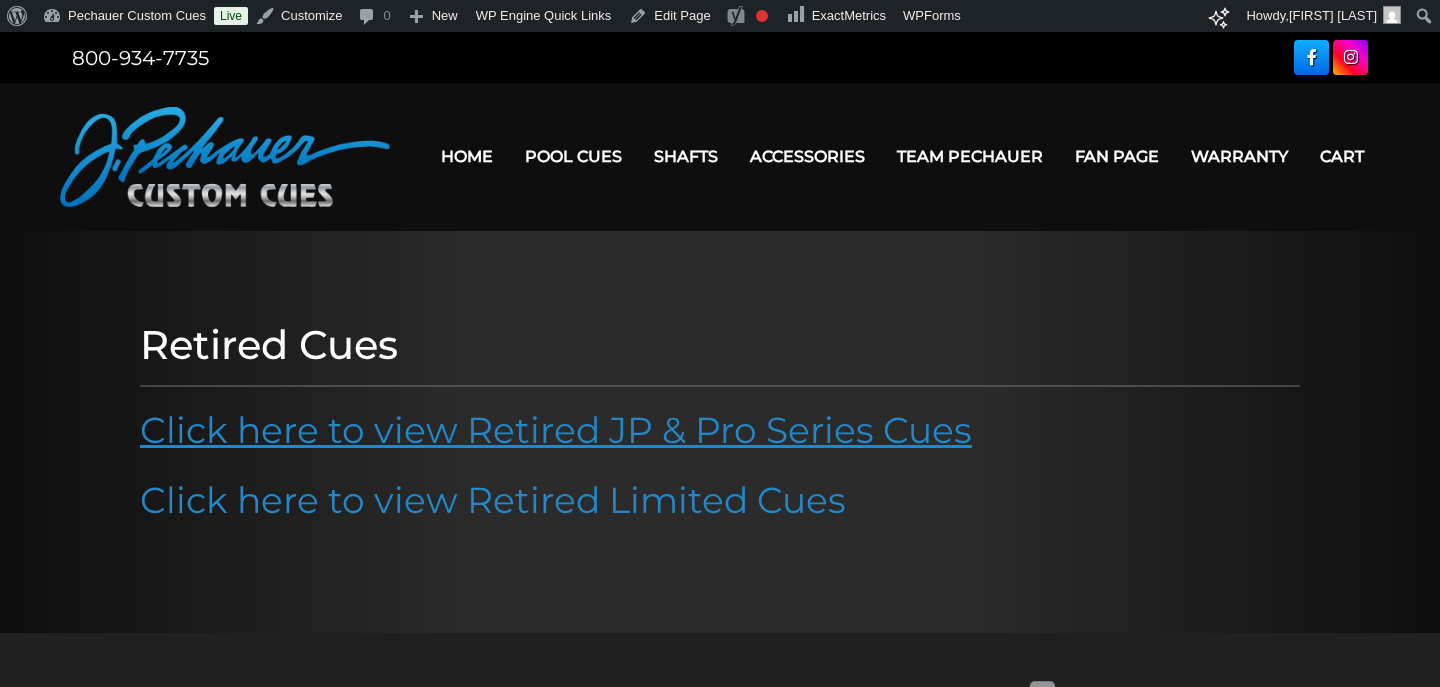 click on "Click here to view Retired JP & Pro Series Cues" at bounding box center (556, 430) 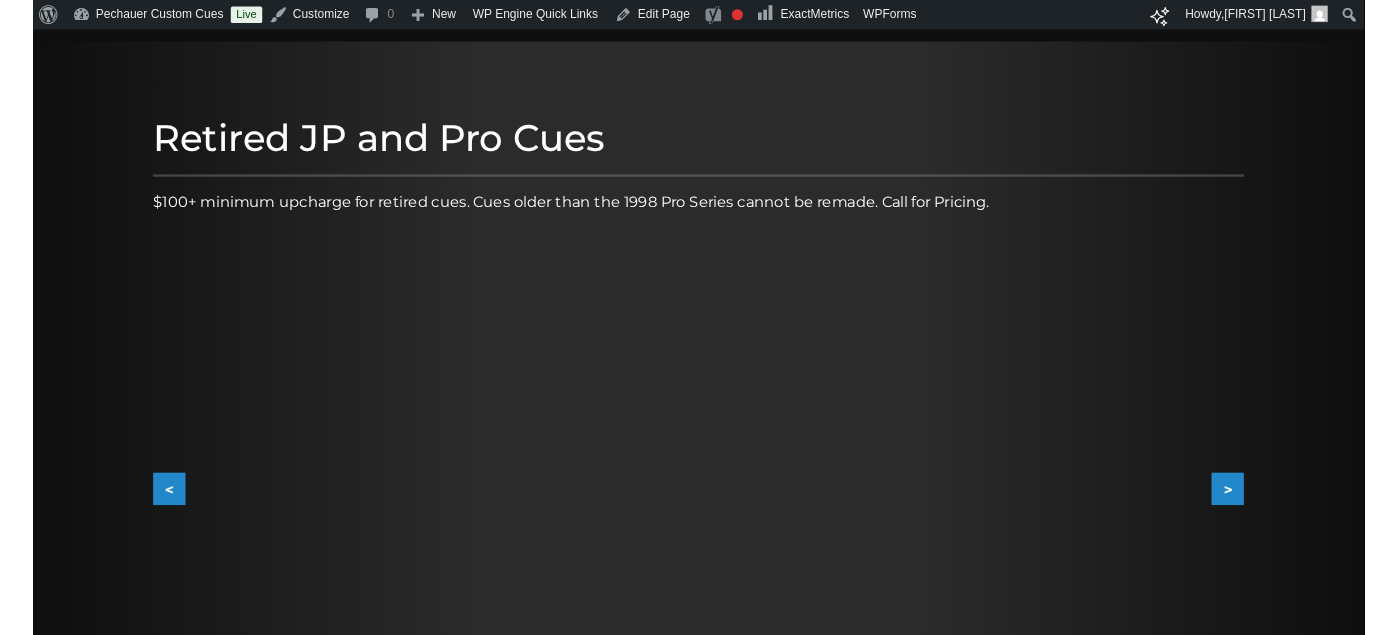 scroll, scrollTop: 356, scrollLeft: 0, axis: vertical 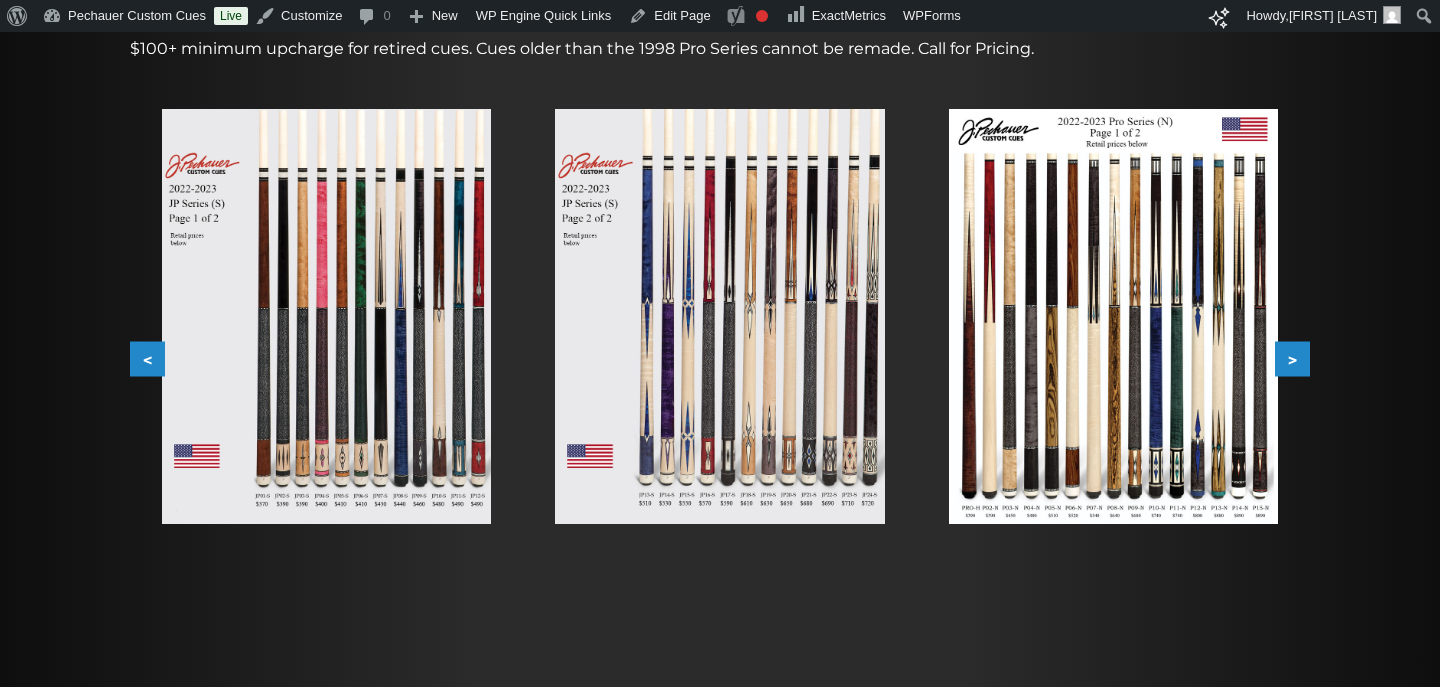 click at bounding box center [1113, 316] 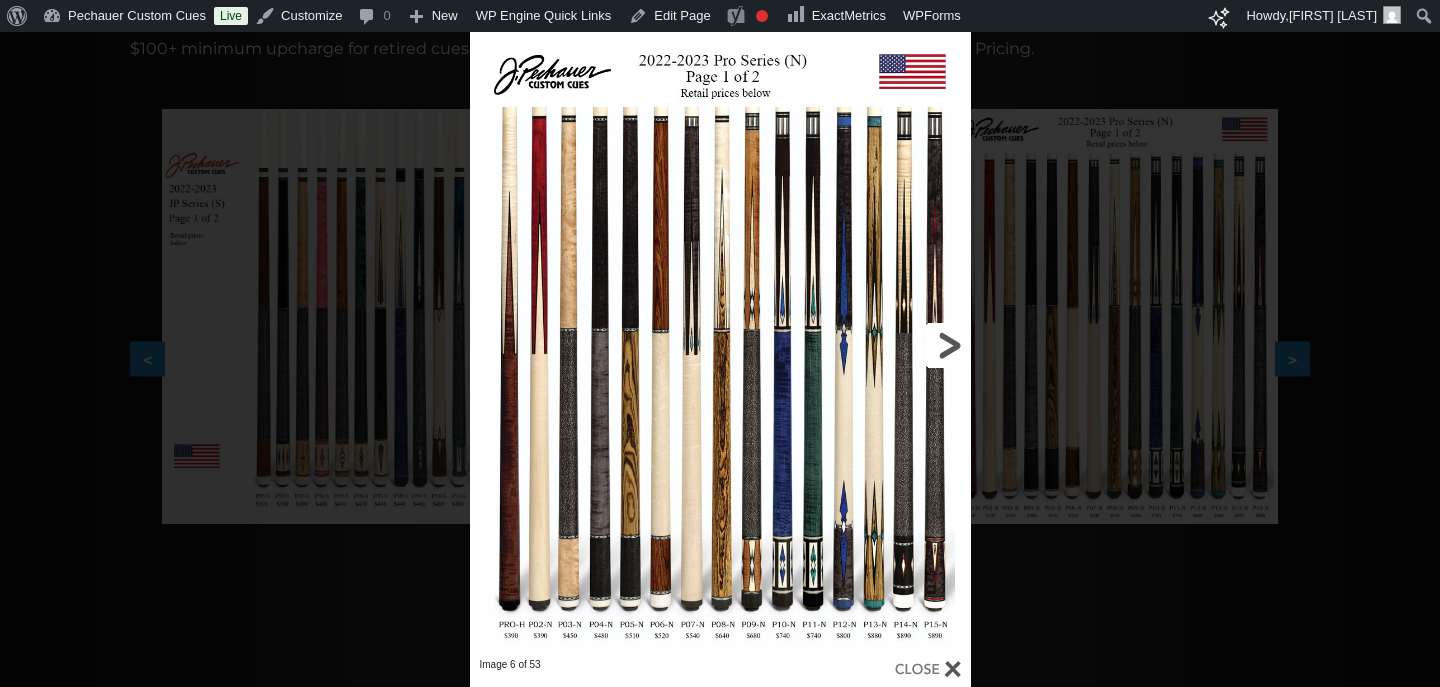 click at bounding box center [857, 345] 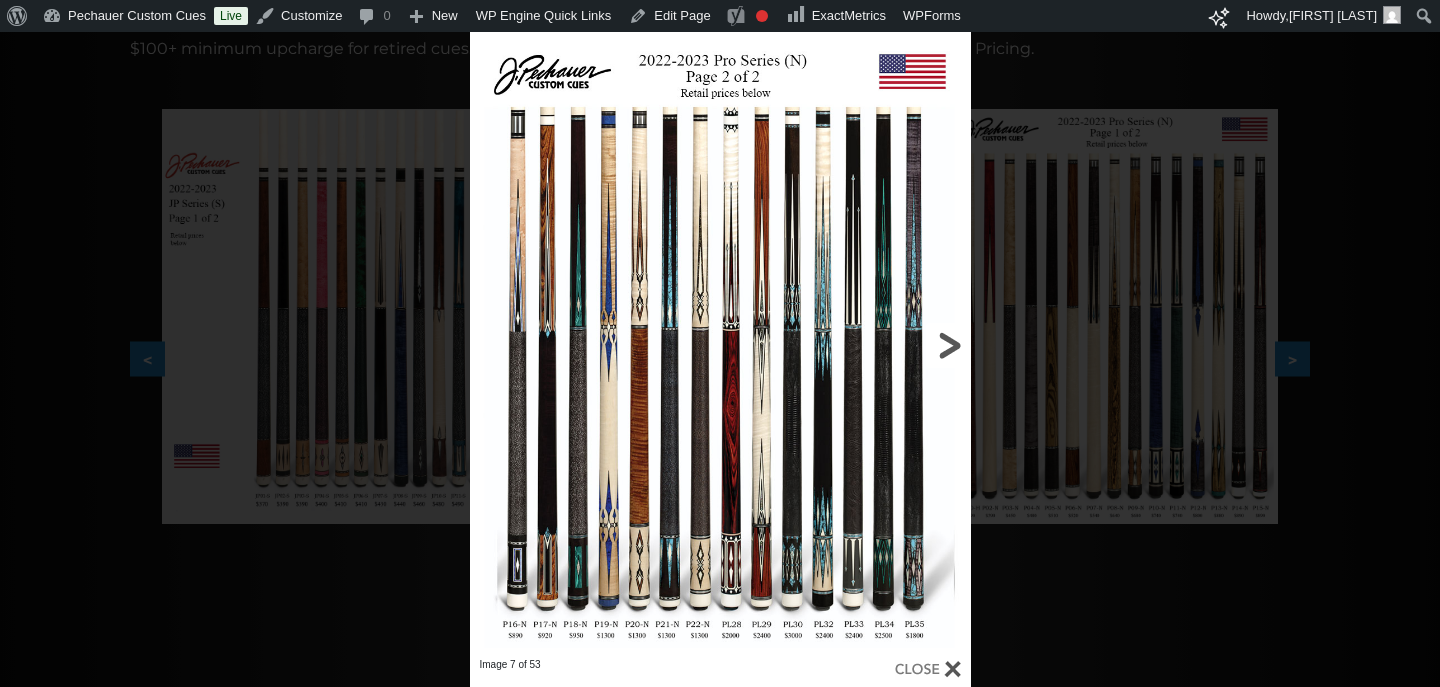 click at bounding box center [857, 345] 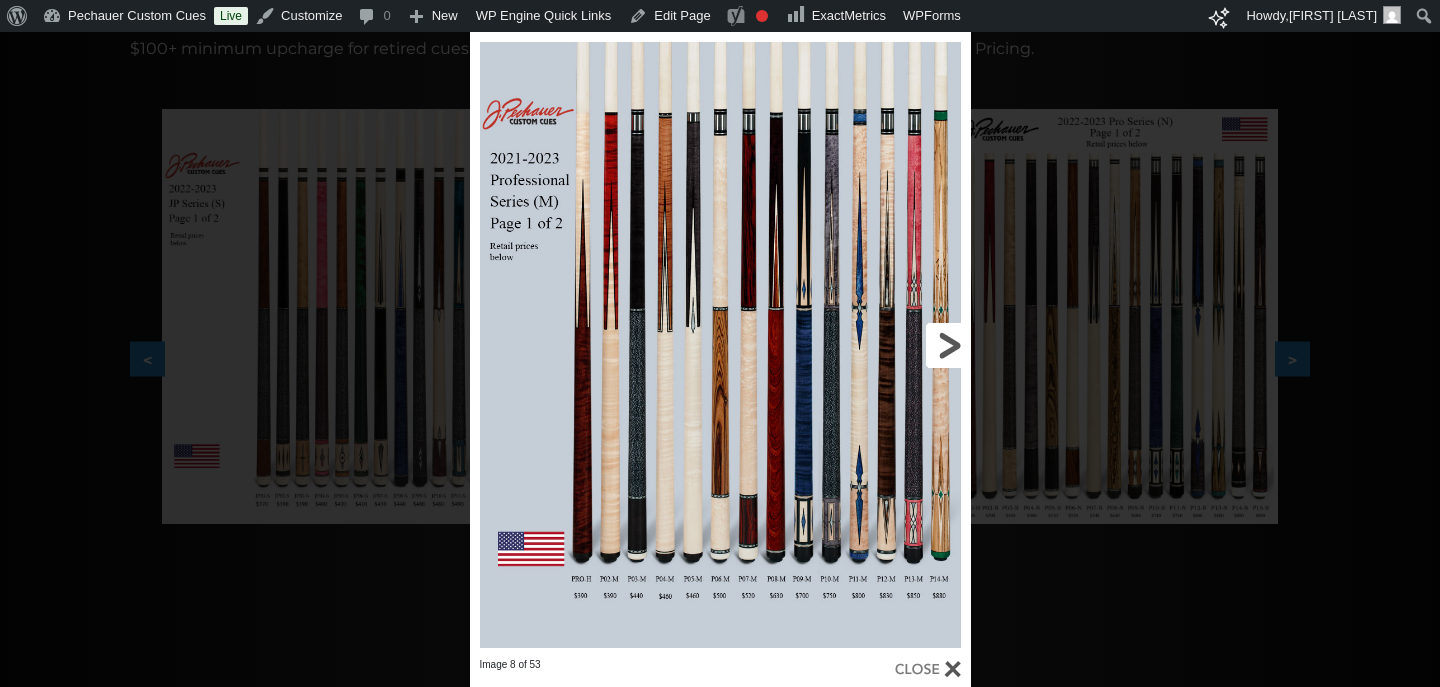 click at bounding box center (857, 345) 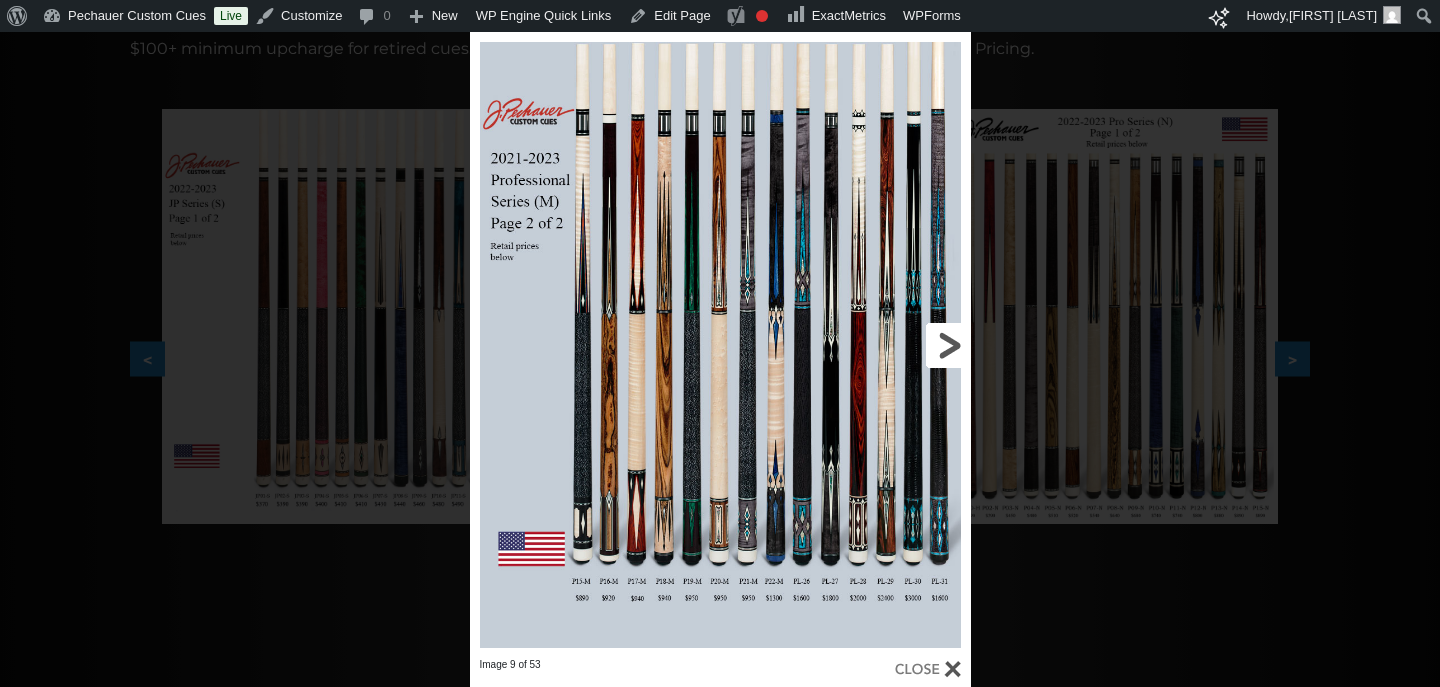click at bounding box center (857, 345) 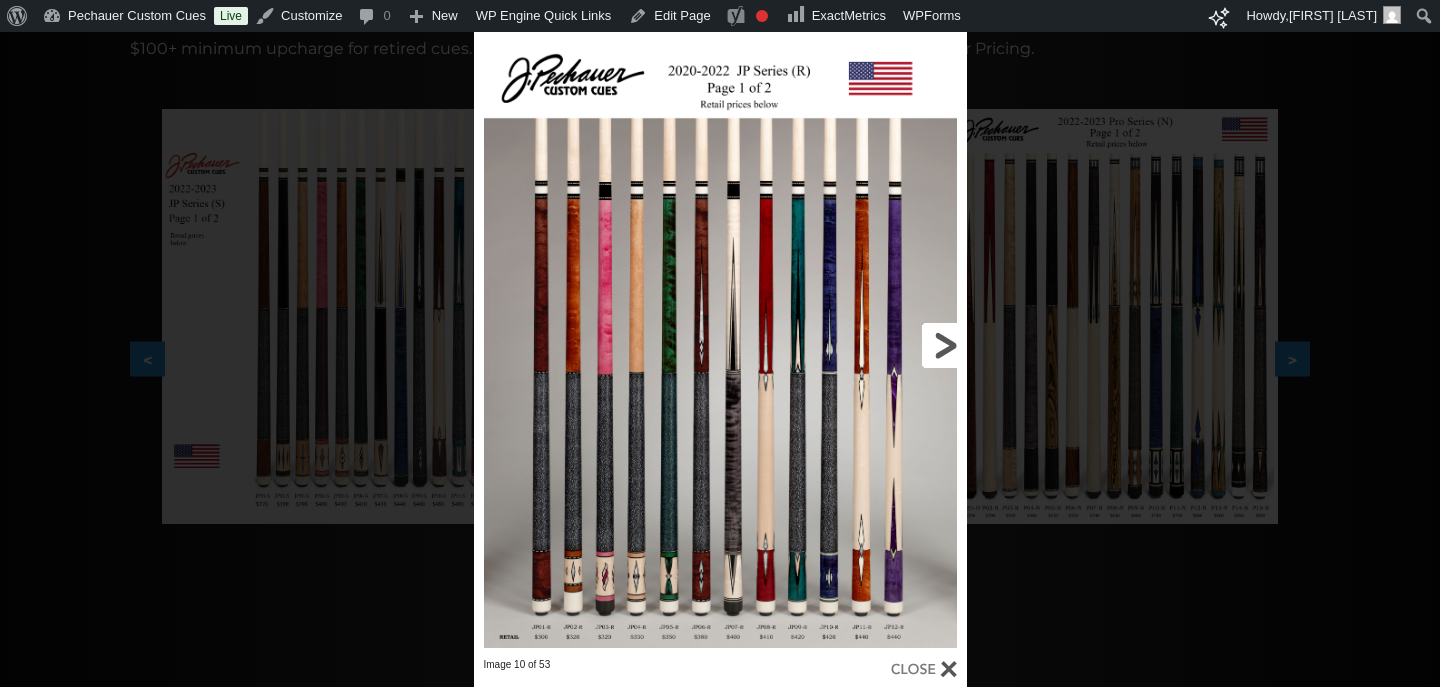 click at bounding box center [856, 345] 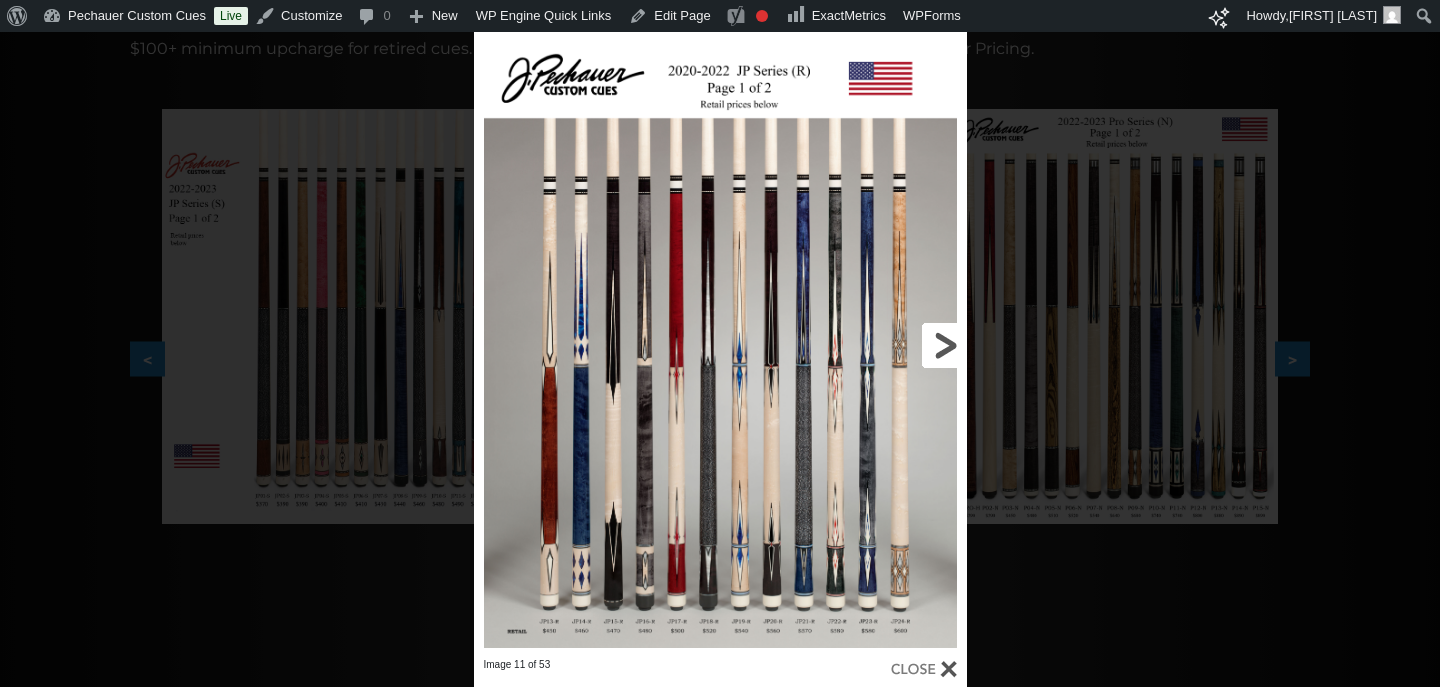 click at bounding box center [856, 345] 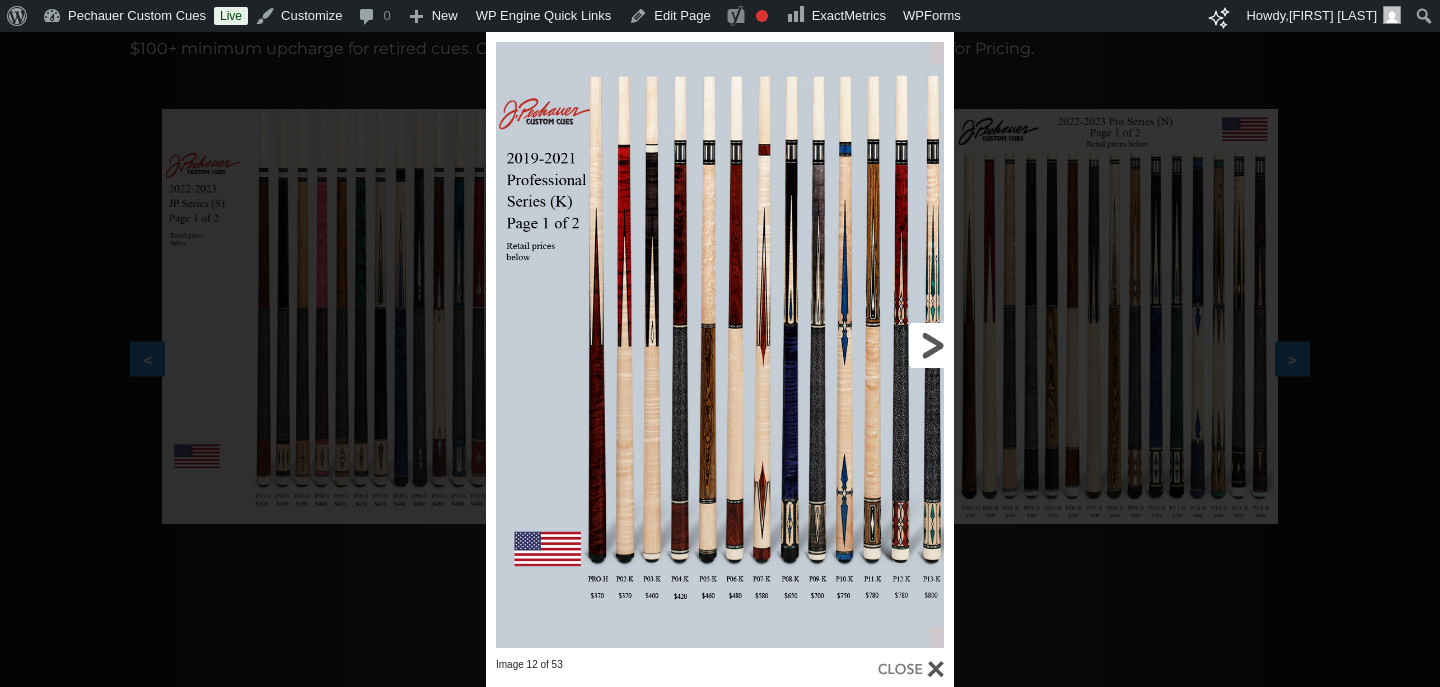 click at bounding box center [848, 345] 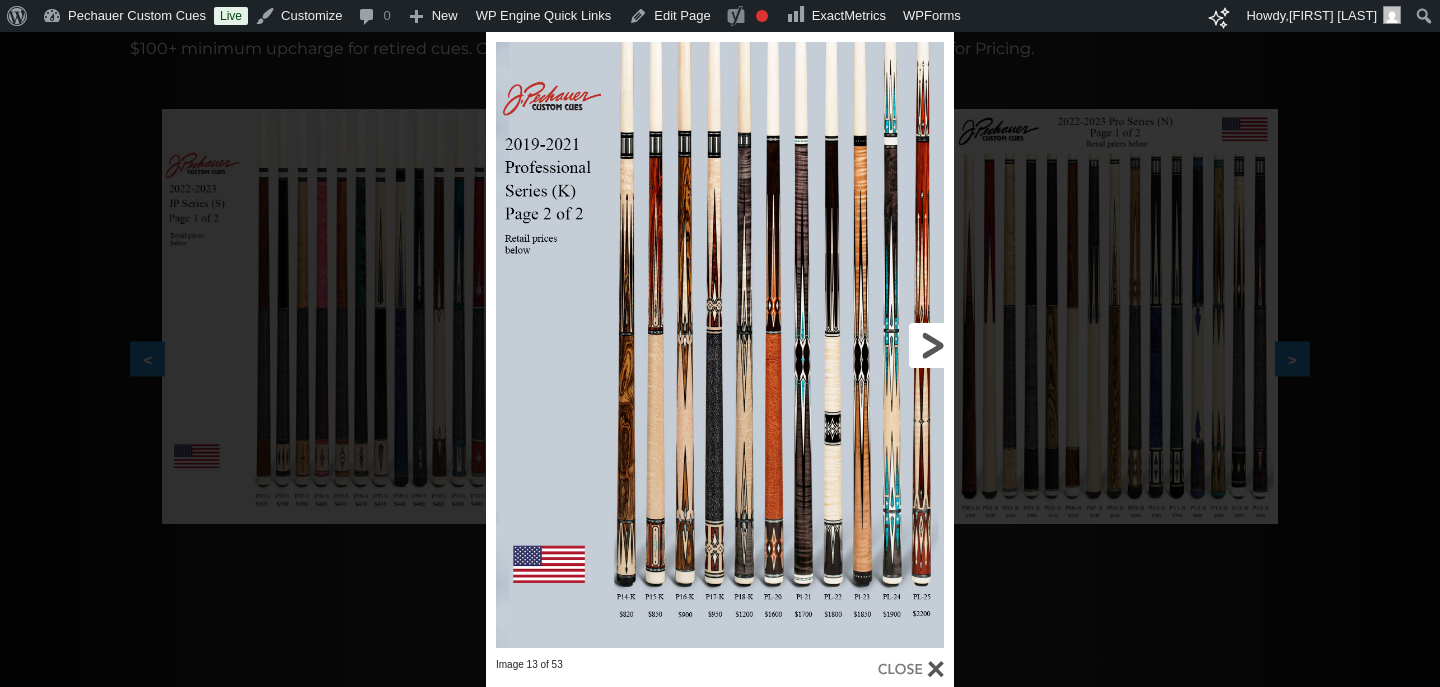 click at bounding box center (848, 345) 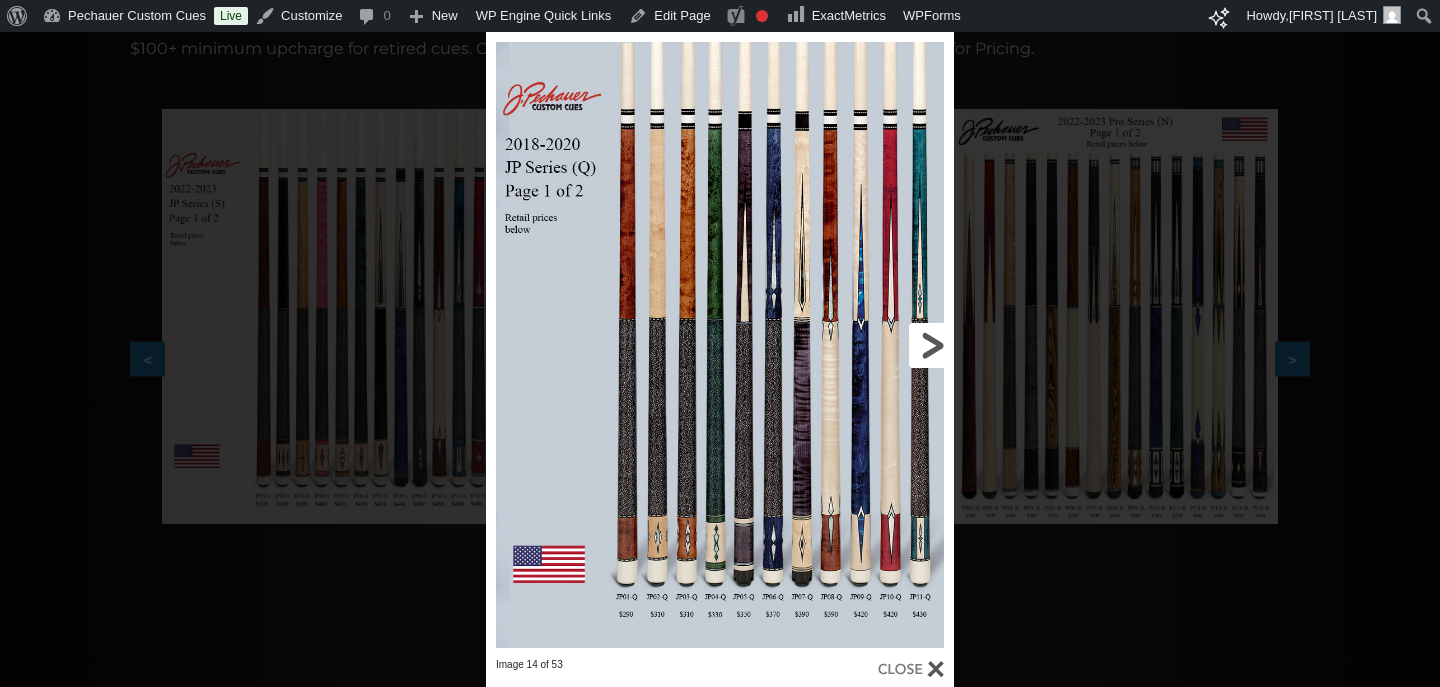click at bounding box center (848, 345) 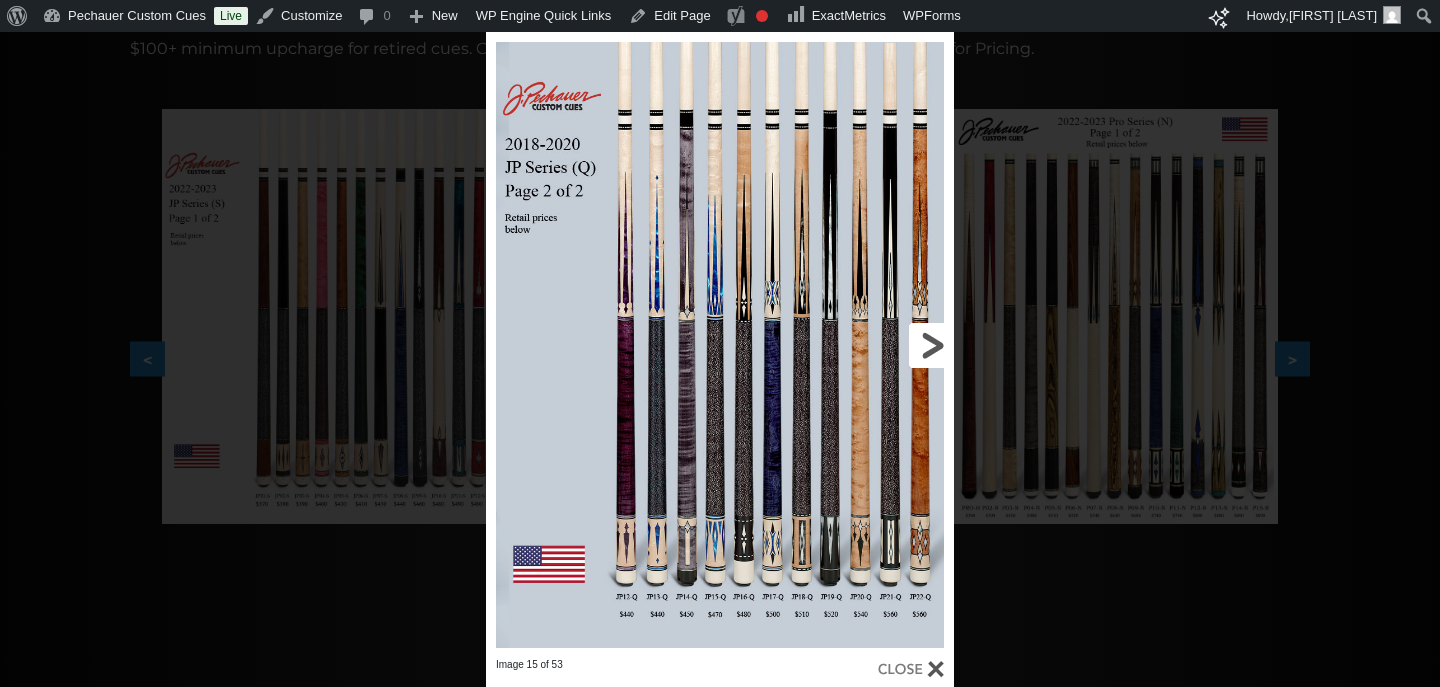 click at bounding box center (848, 345) 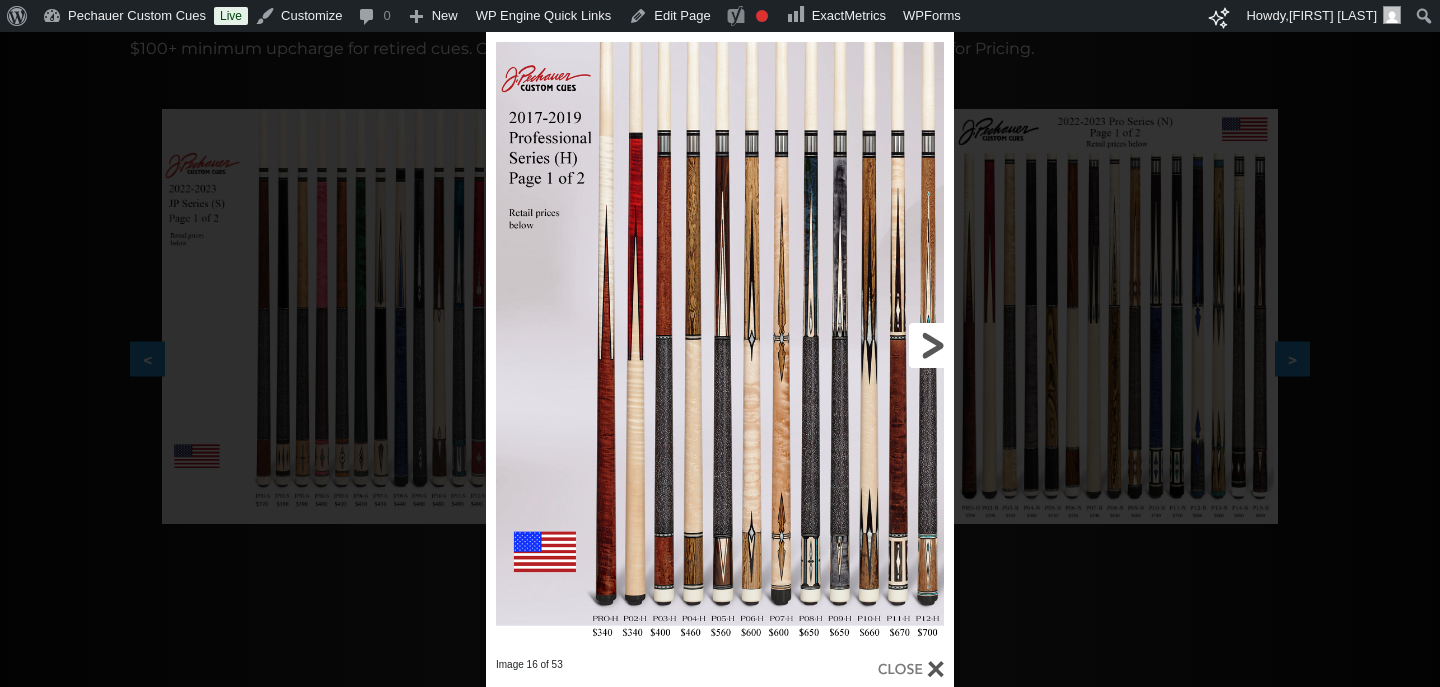 click at bounding box center [848, 345] 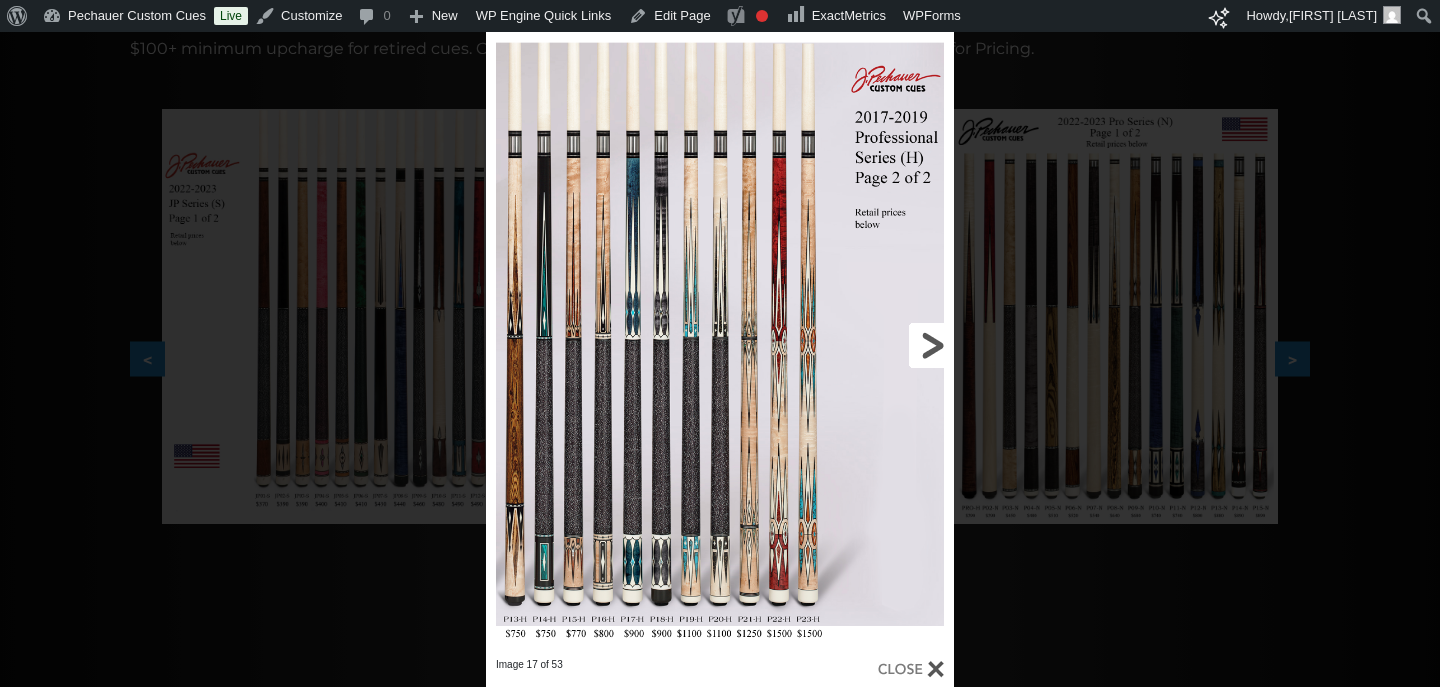 click at bounding box center (848, 345) 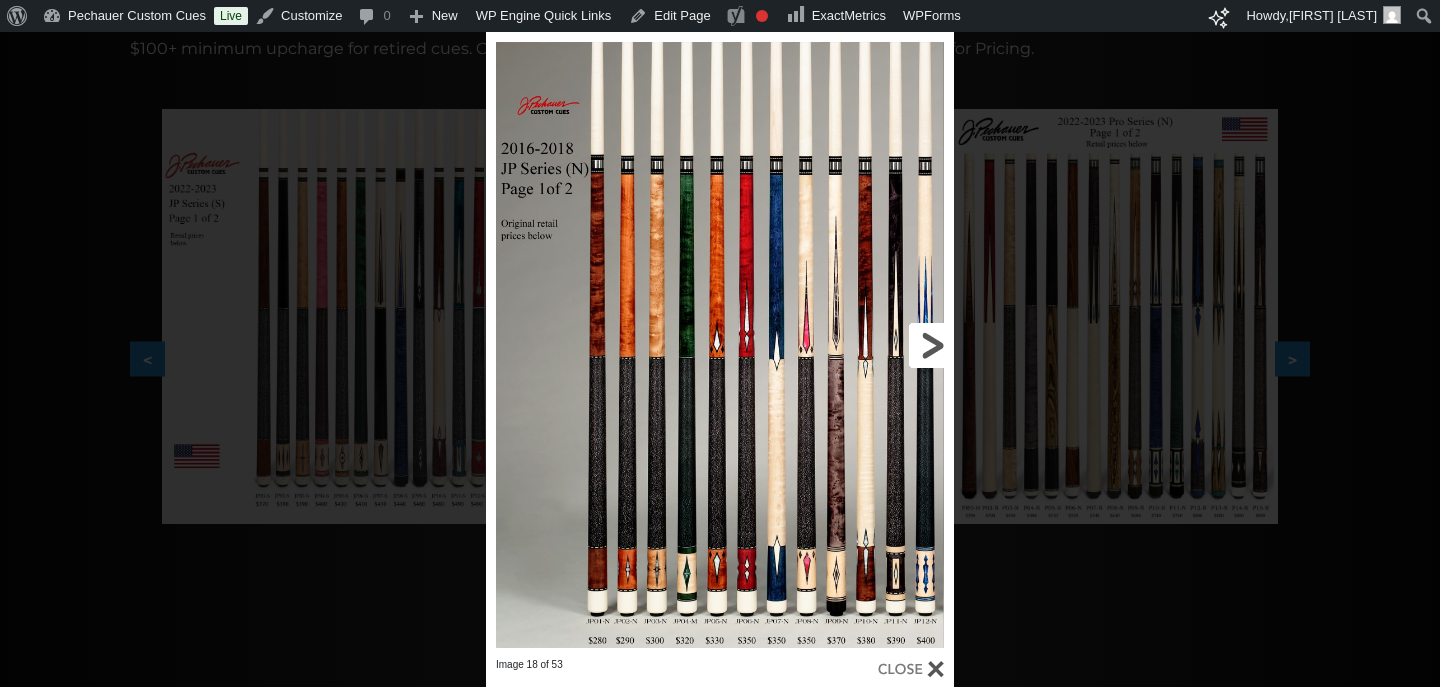 click at bounding box center (848, 345) 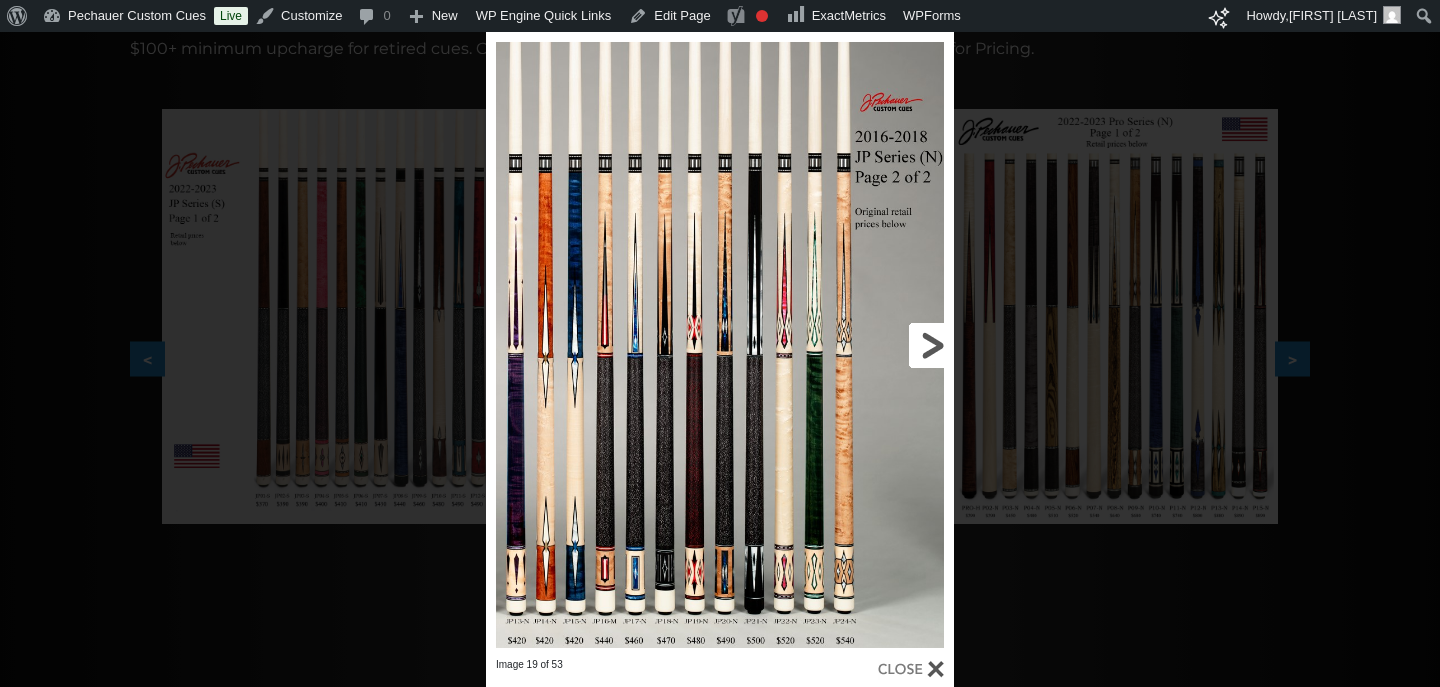 click at bounding box center (848, 345) 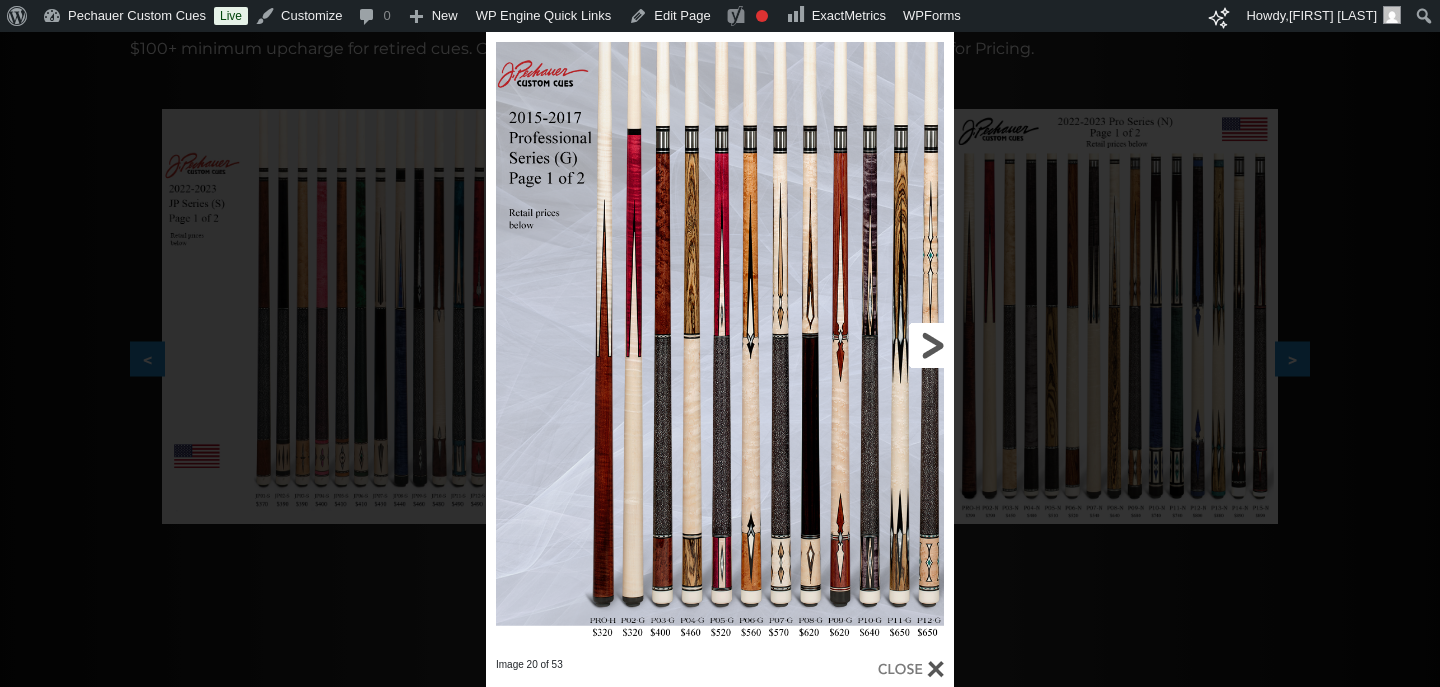 click at bounding box center [848, 345] 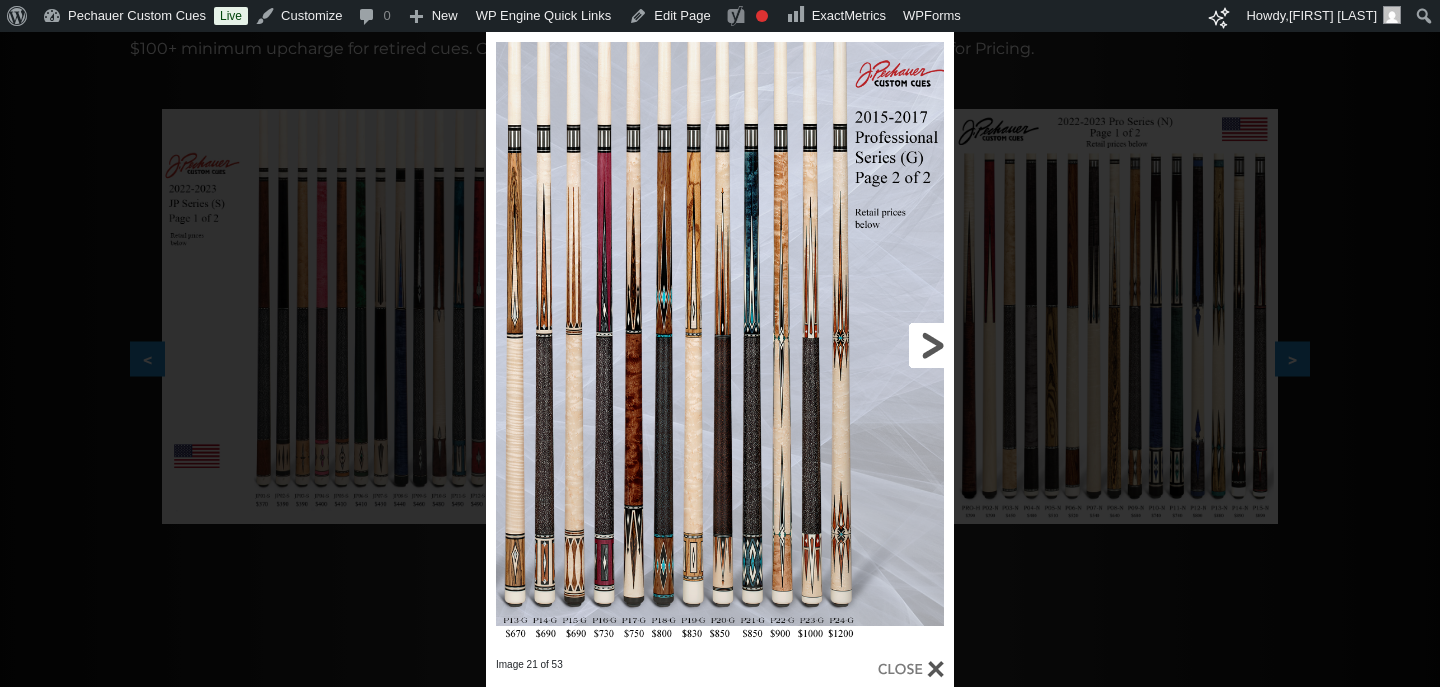 click at bounding box center [848, 345] 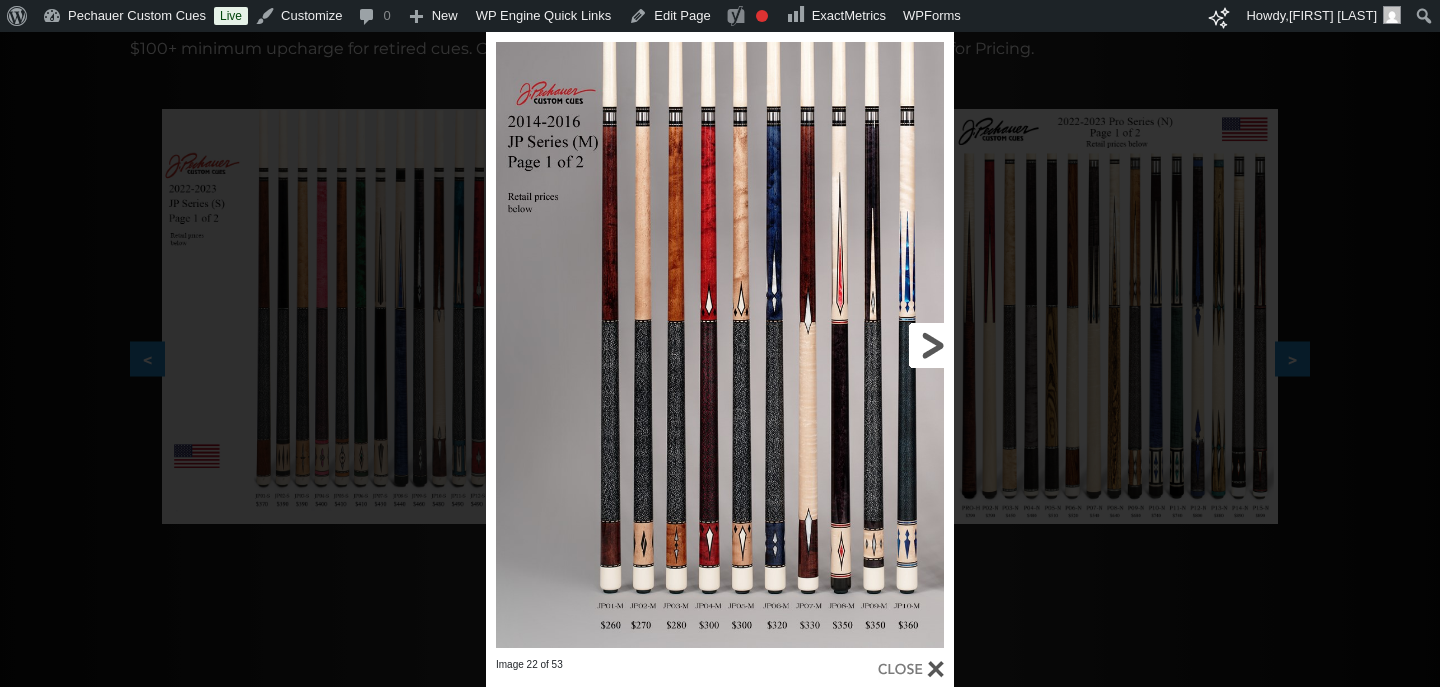 click at bounding box center [848, 345] 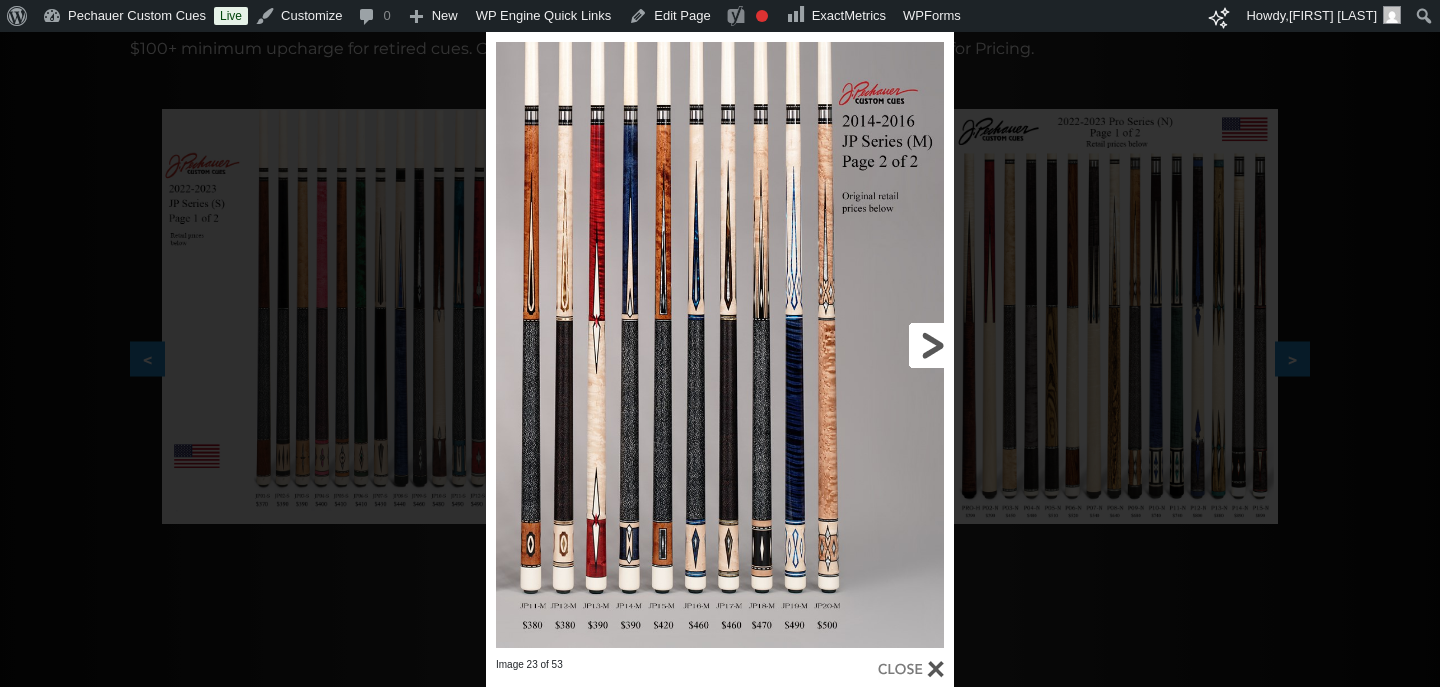 click at bounding box center [848, 345] 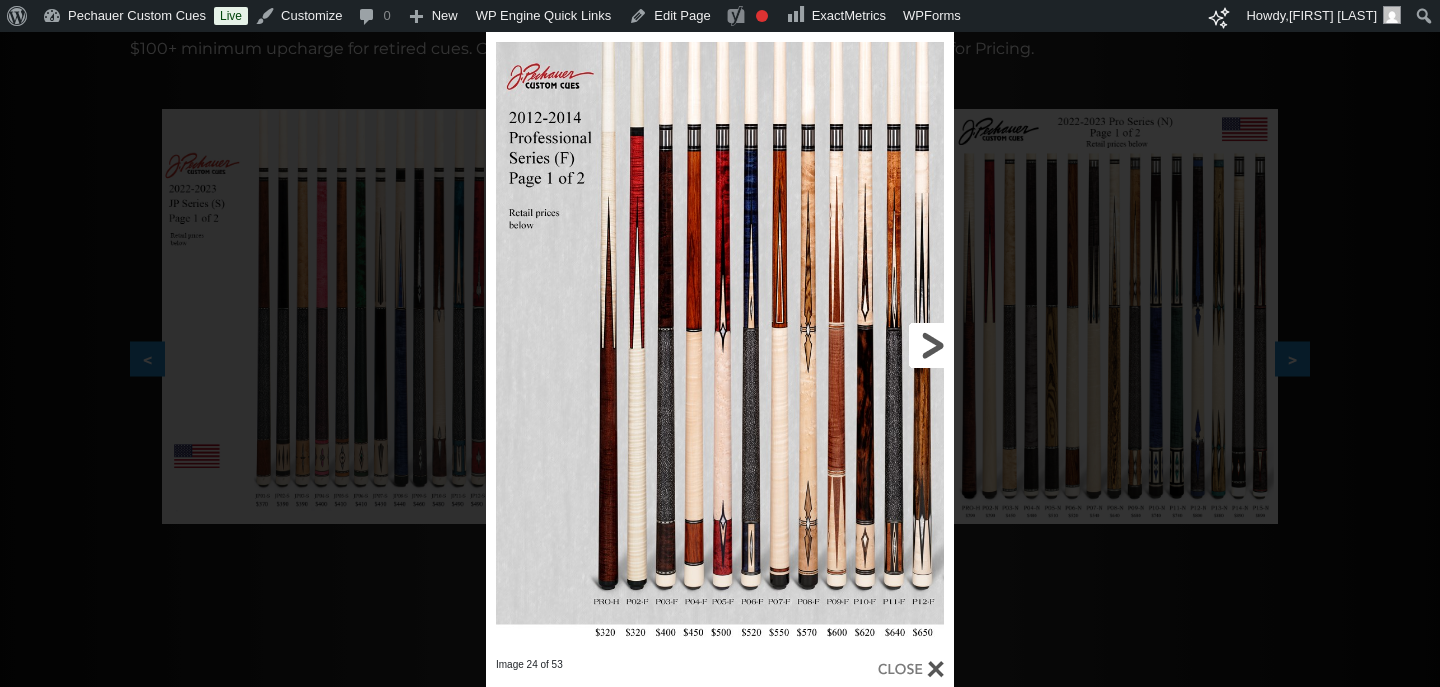 click at bounding box center (848, 345) 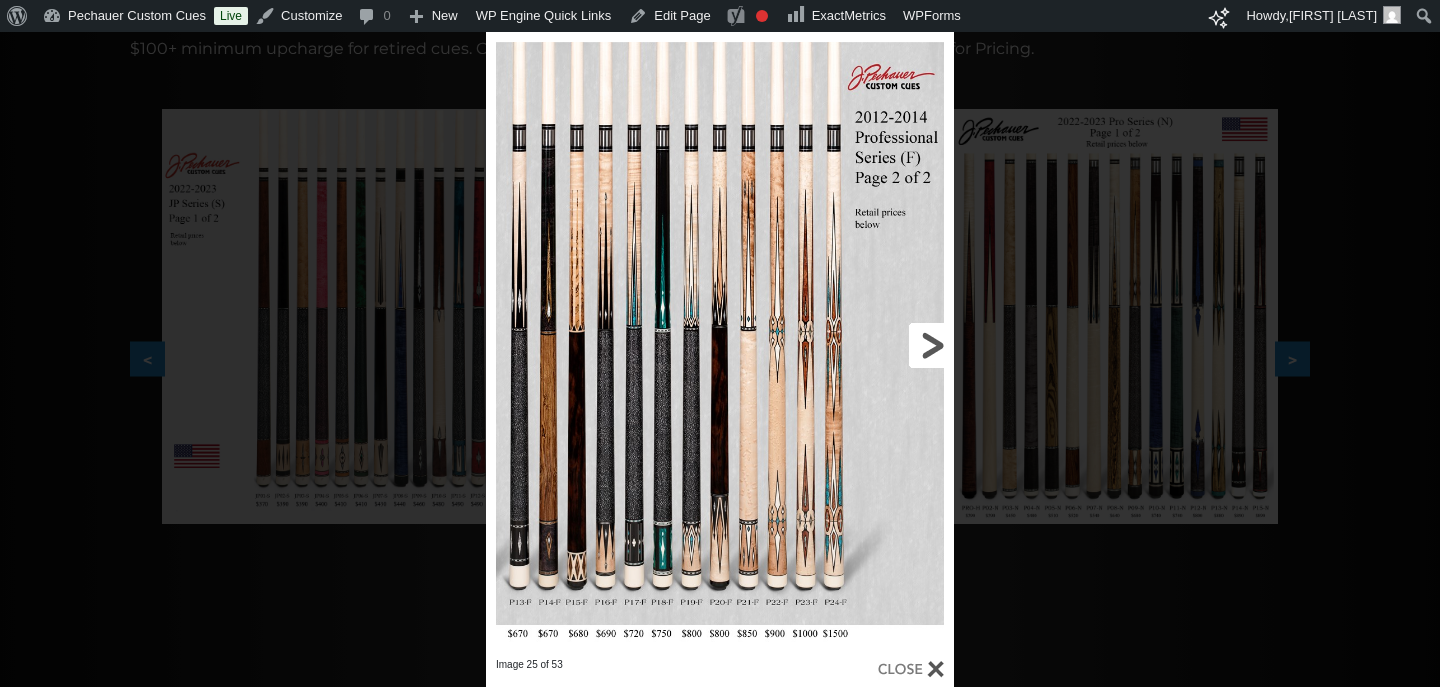 click at bounding box center [848, 345] 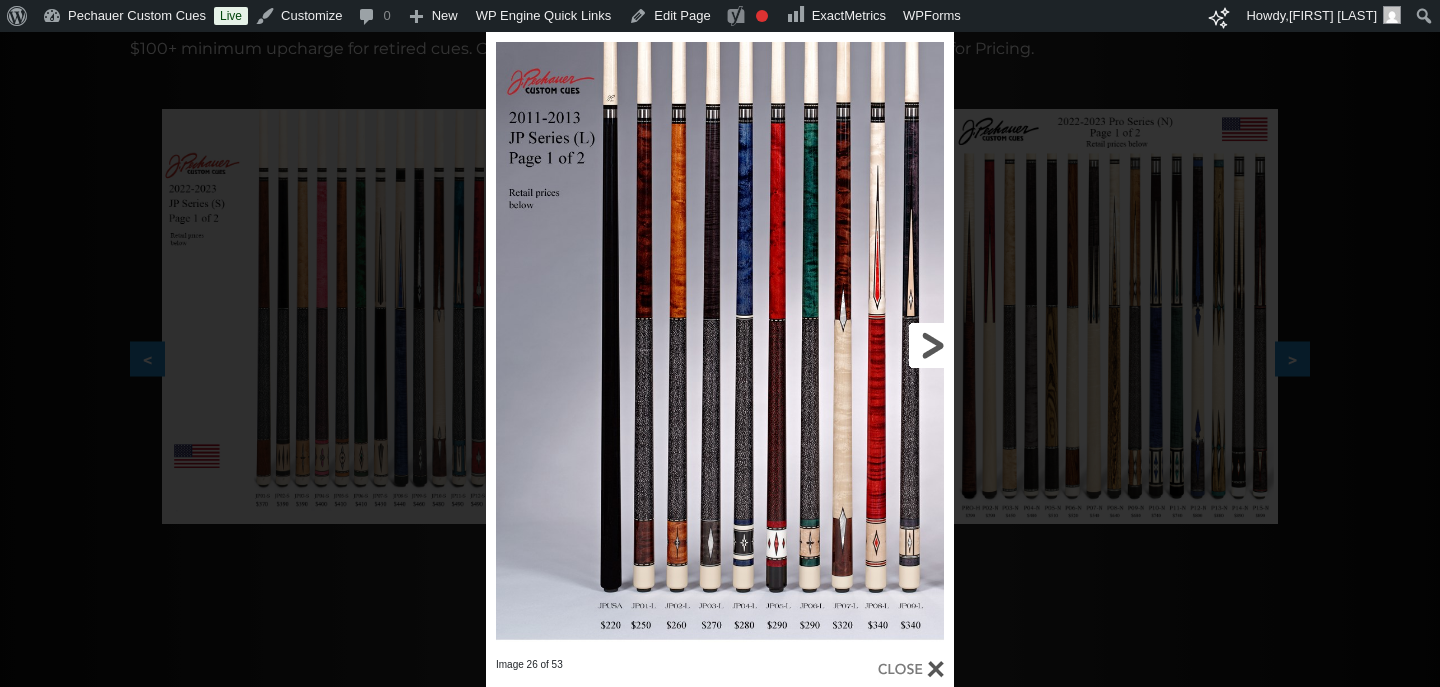 click at bounding box center [848, 345] 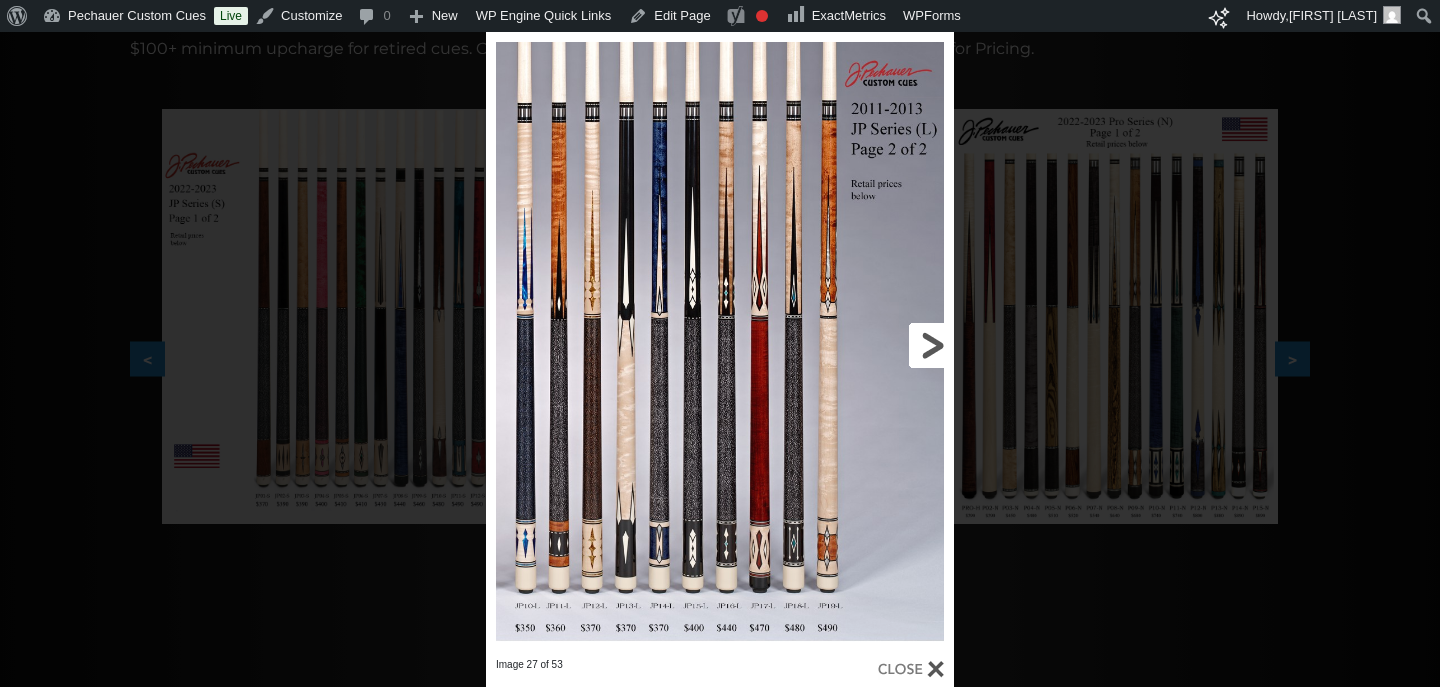 click at bounding box center [848, 345] 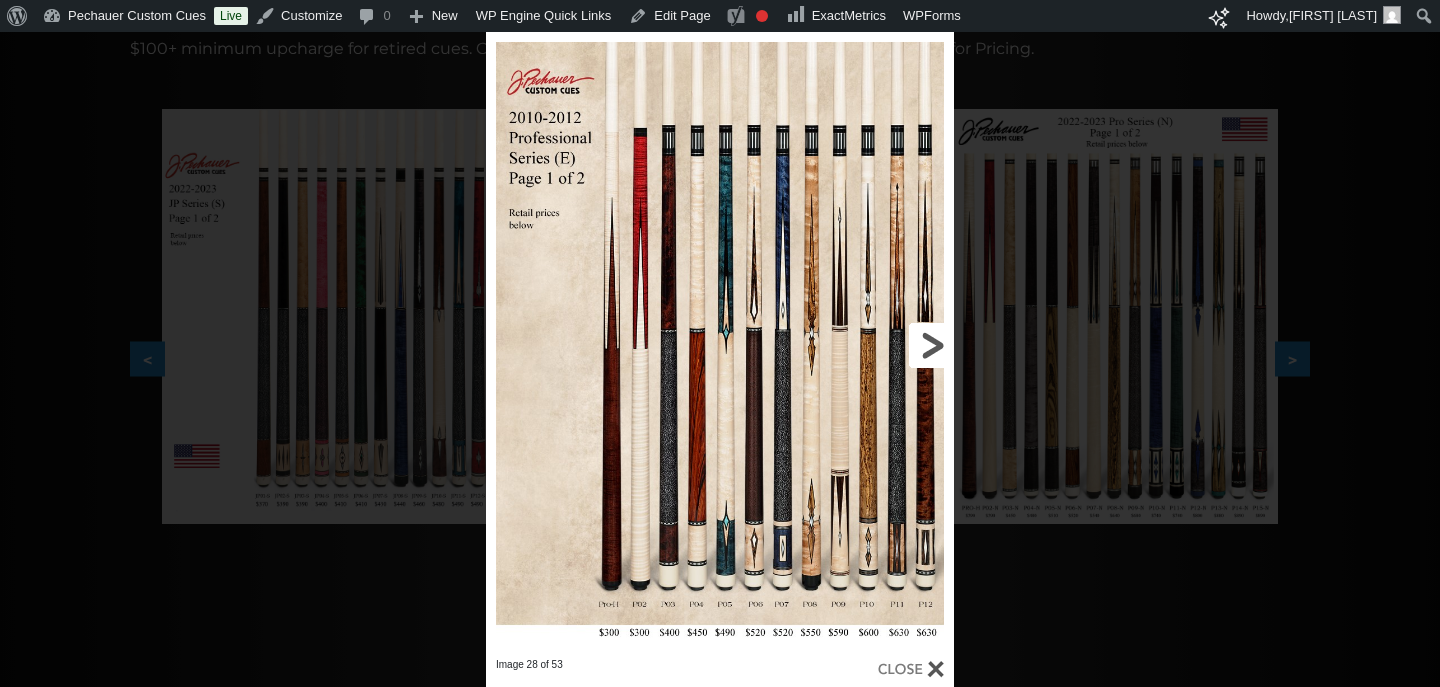 click at bounding box center (848, 345) 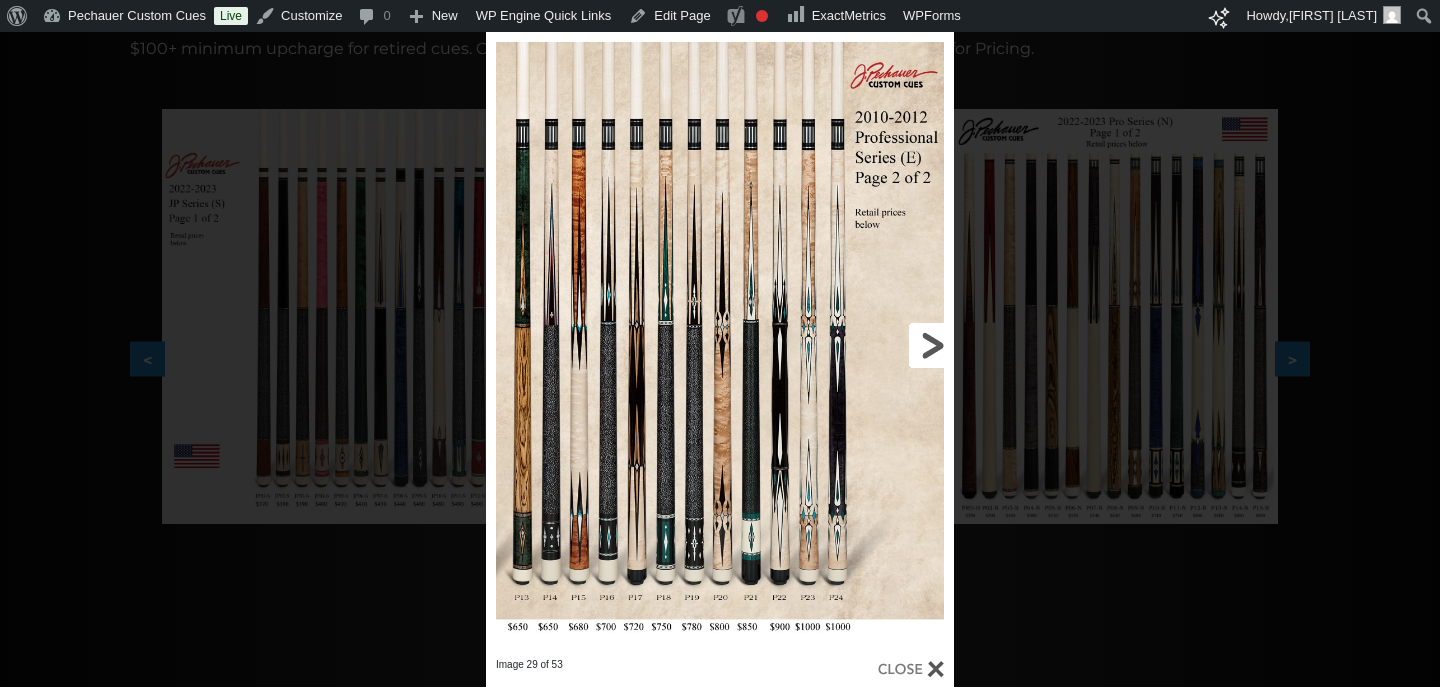 click at bounding box center [848, 345] 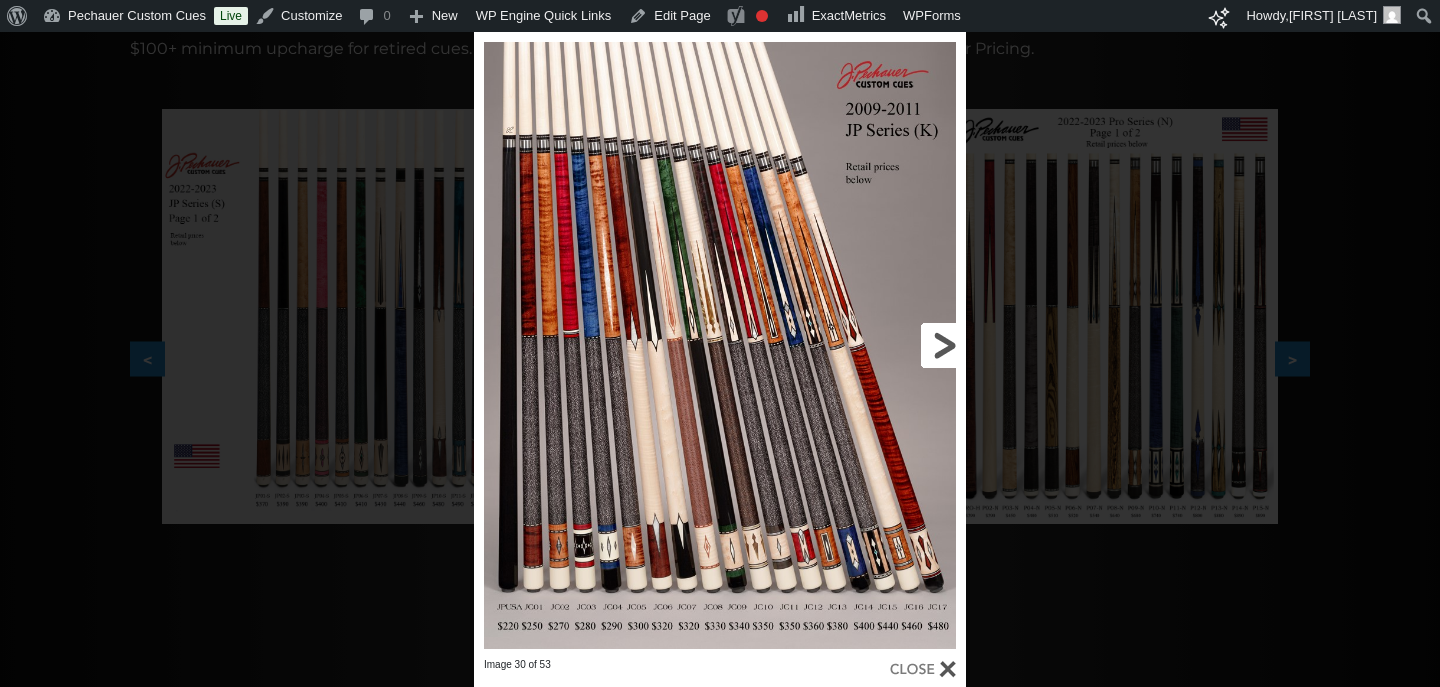 click at bounding box center (855, 345) 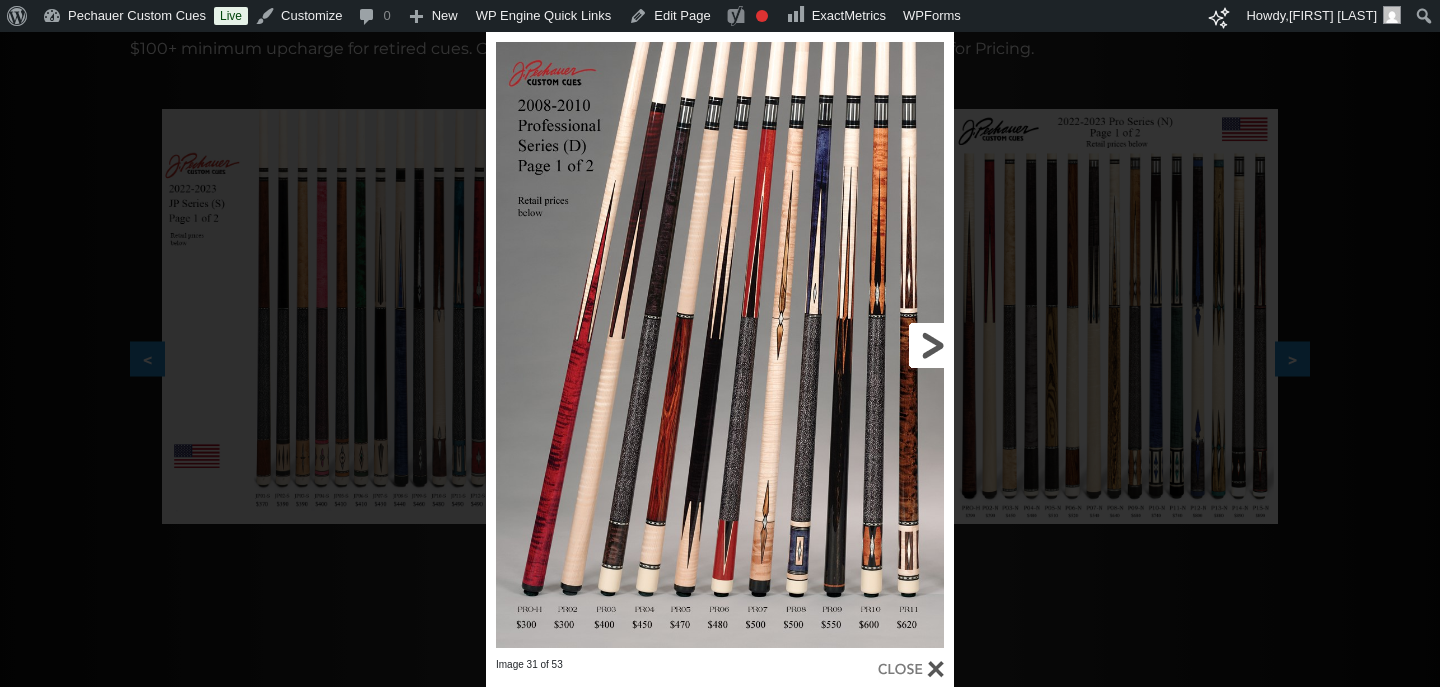 click at bounding box center (848, 345) 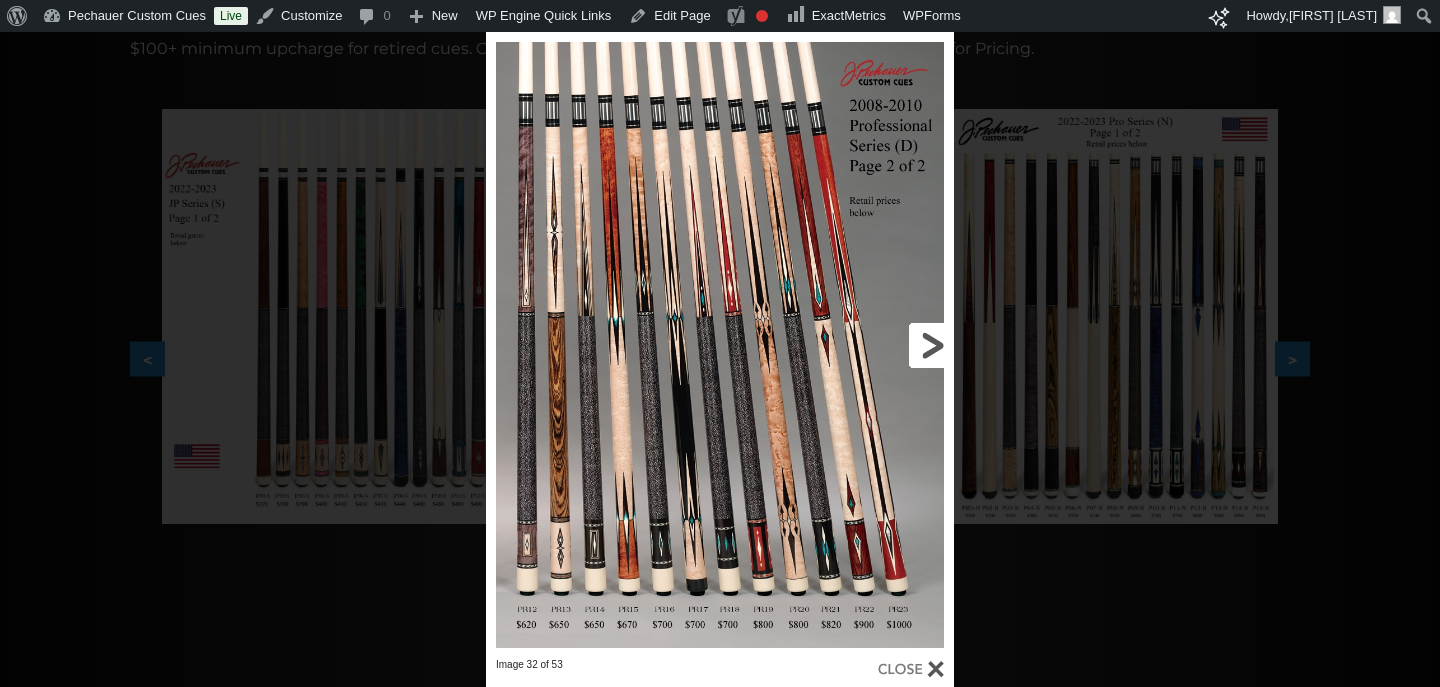 click at bounding box center (848, 345) 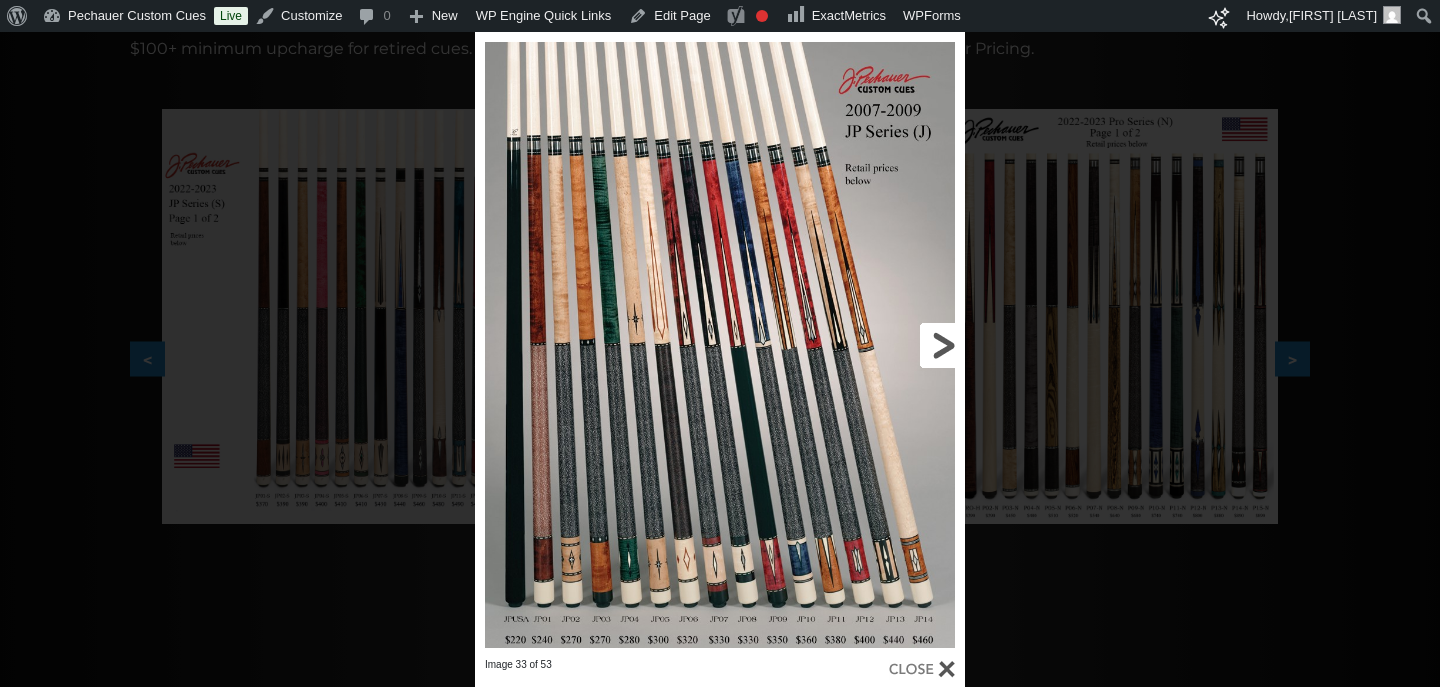 click at bounding box center [855, 345] 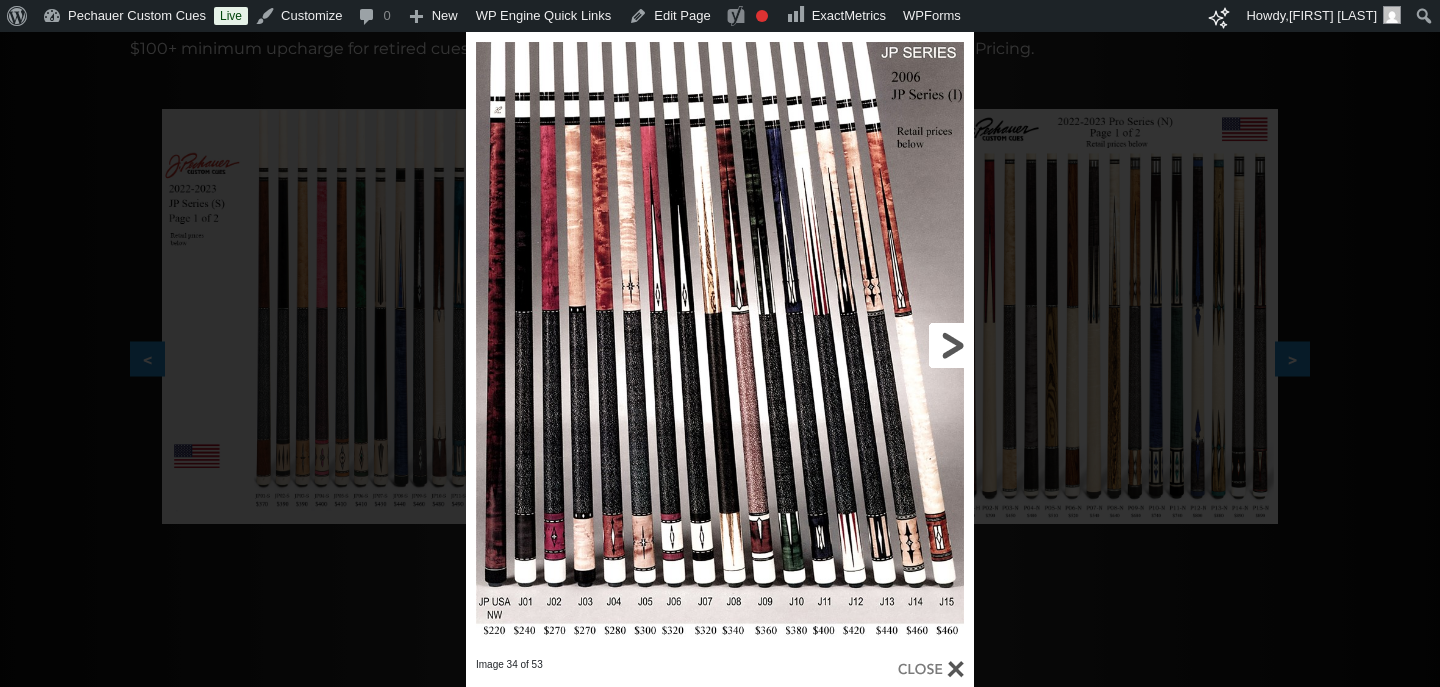 click at bounding box center (859, 345) 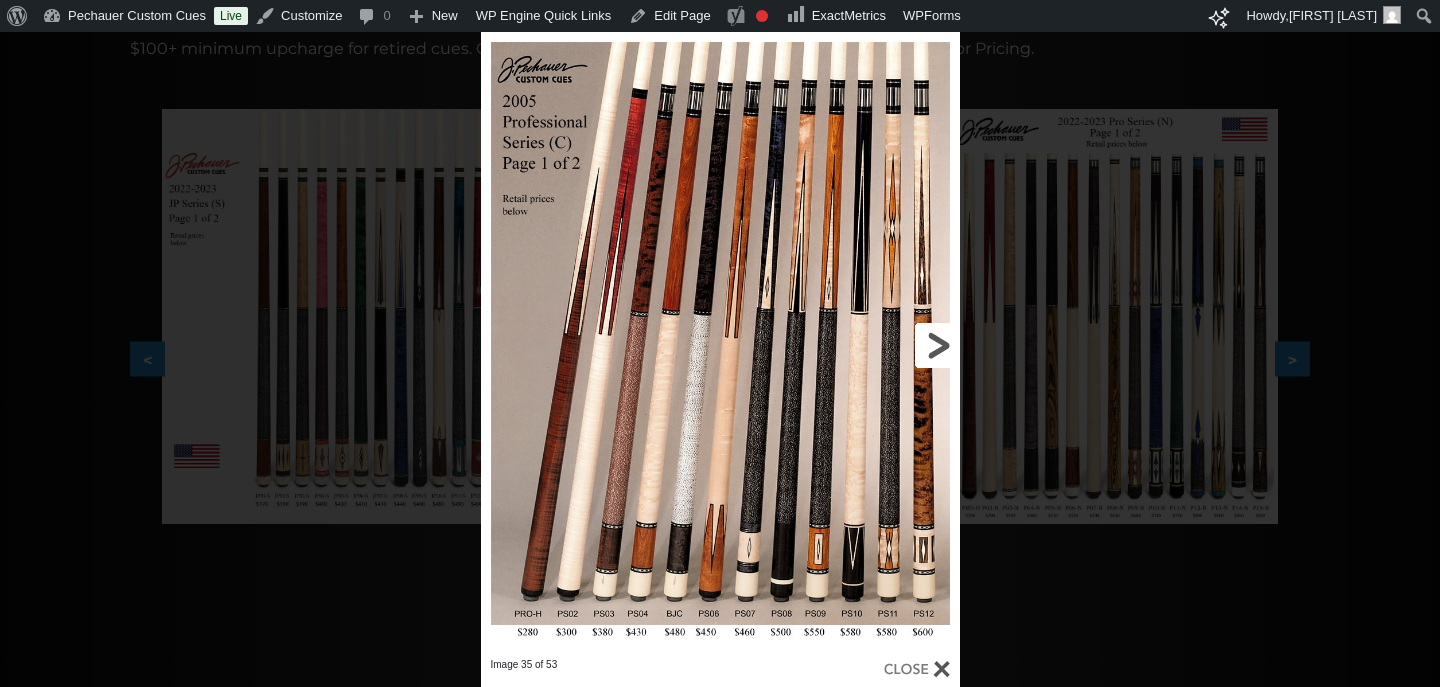 click at bounding box center (852, 345) 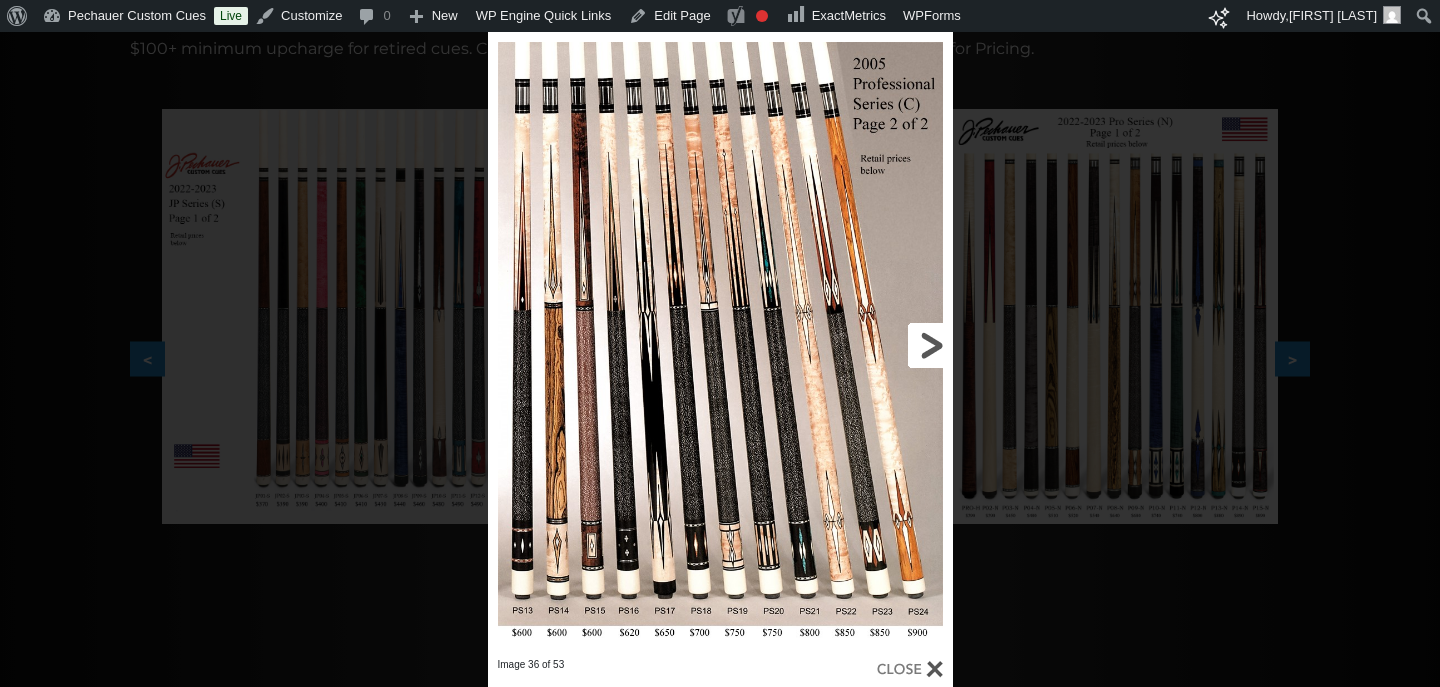 click at bounding box center [847, 345] 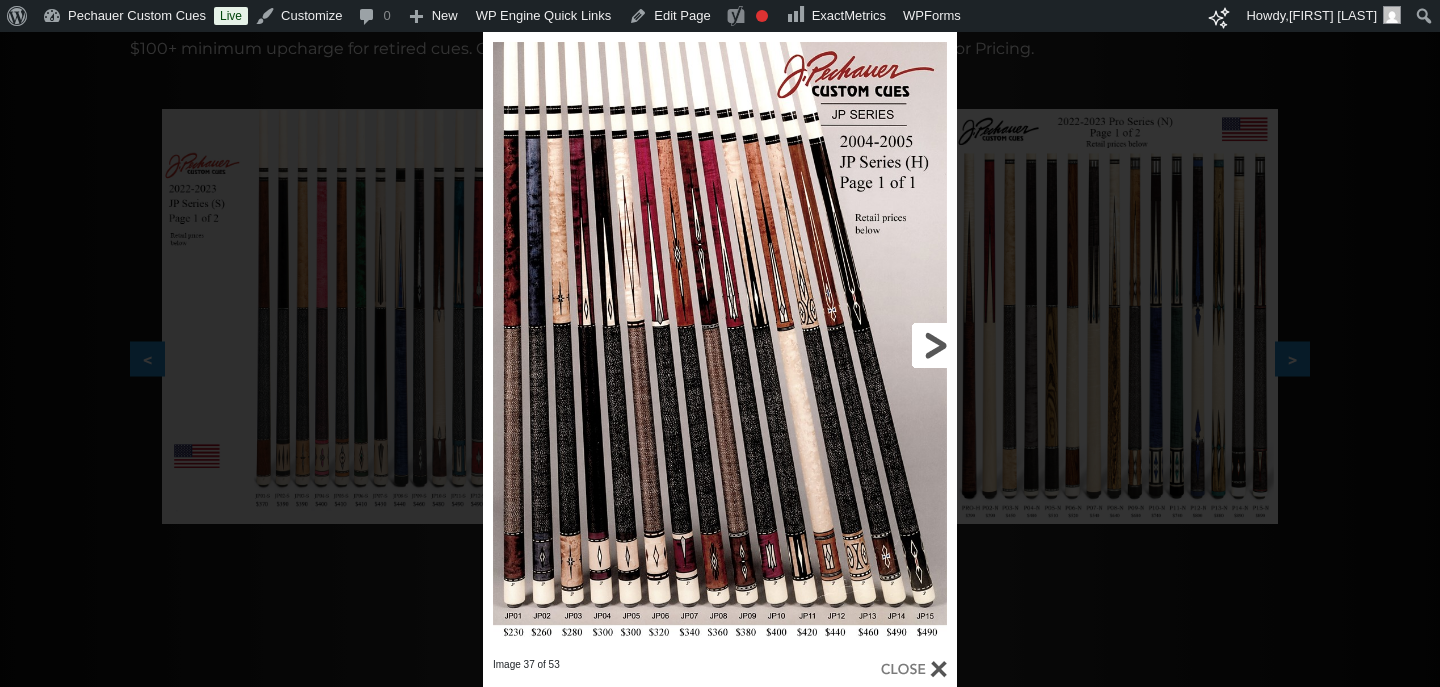click at bounding box center (850, 345) 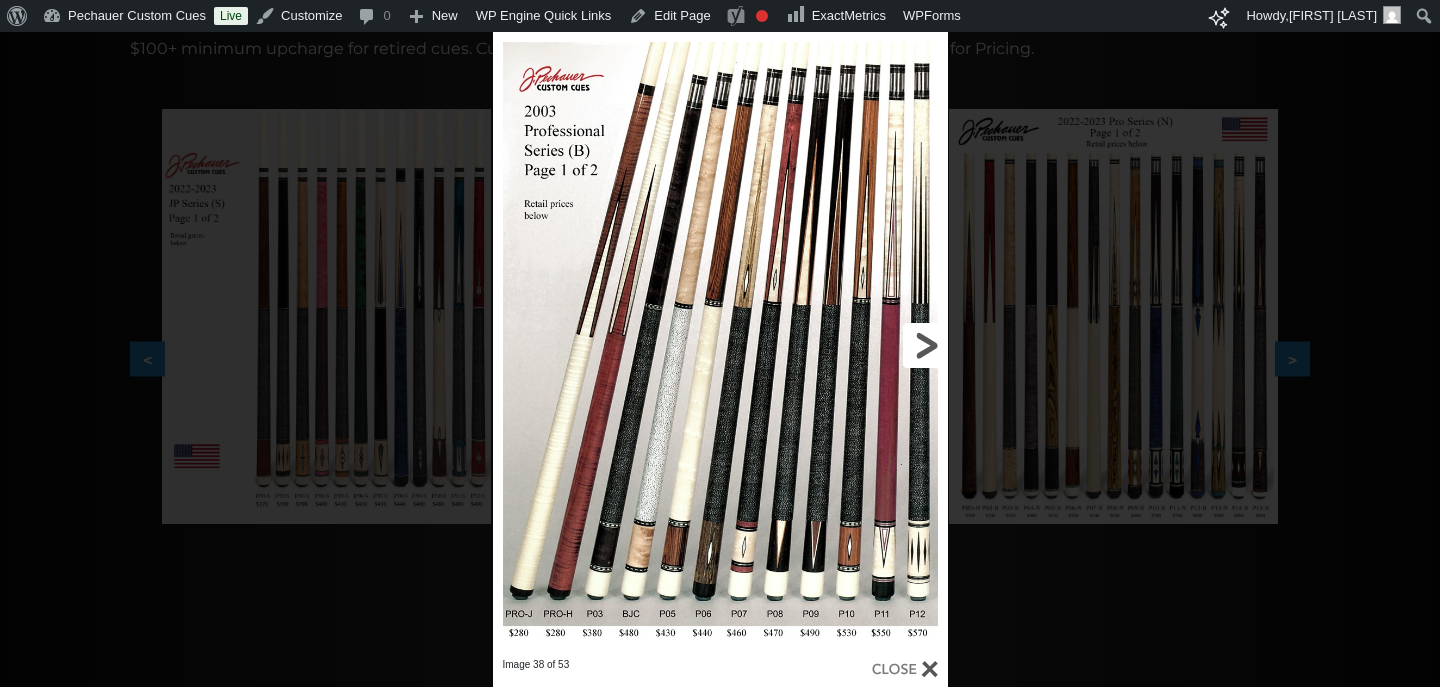 click at bounding box center (845, 345) 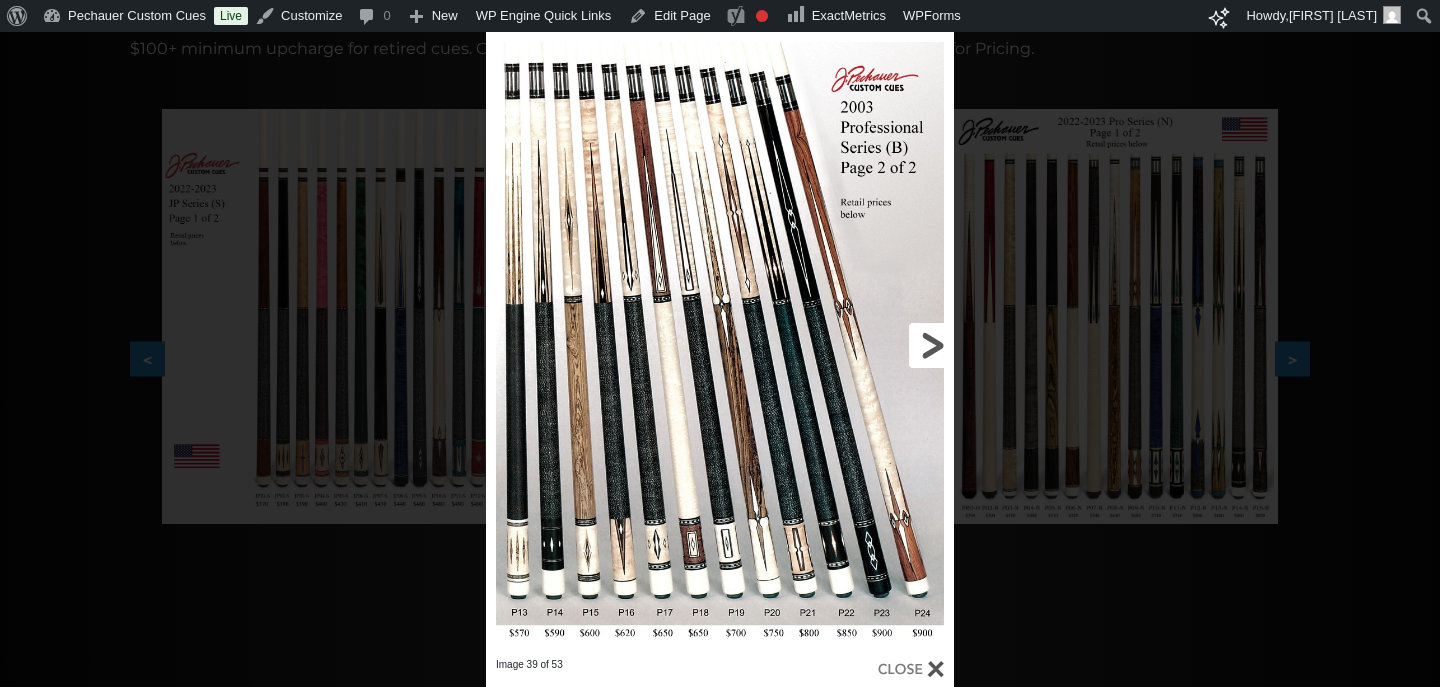 click at bounding box center (848, 345) 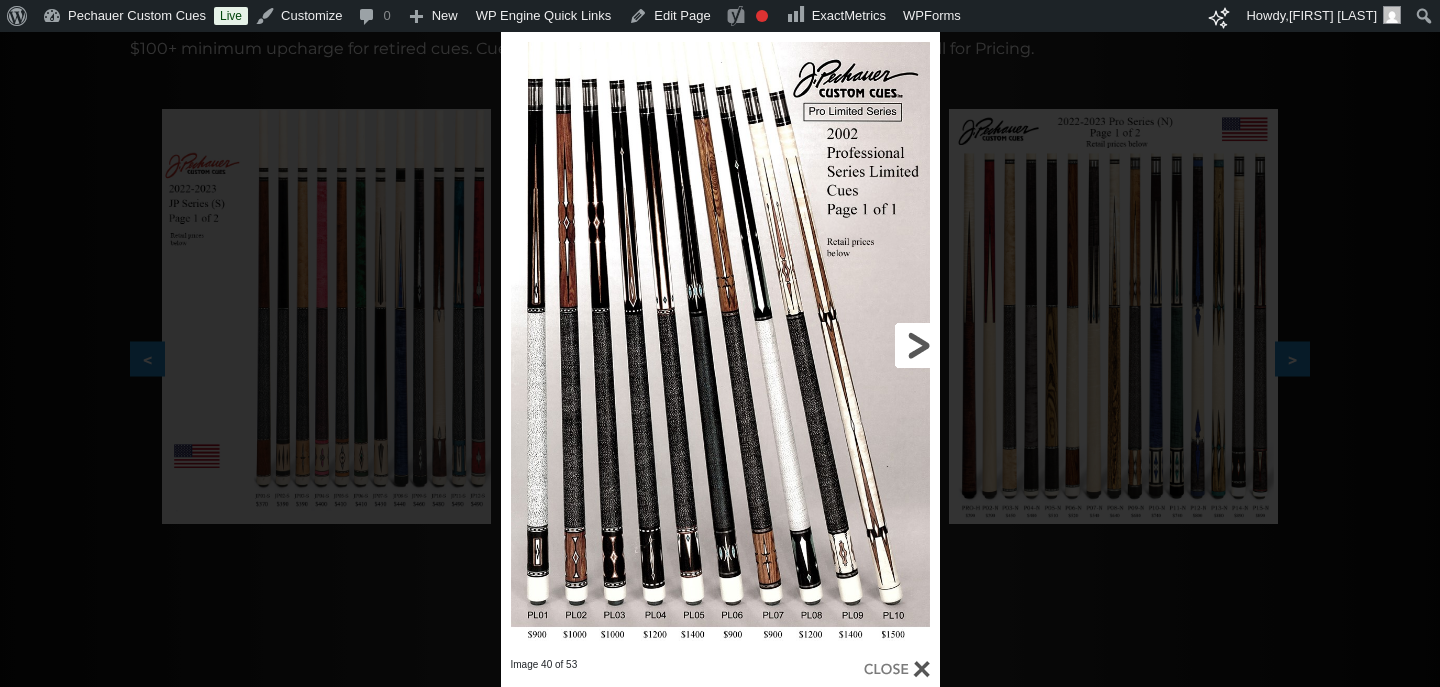 click at bounding box center (841, 345) 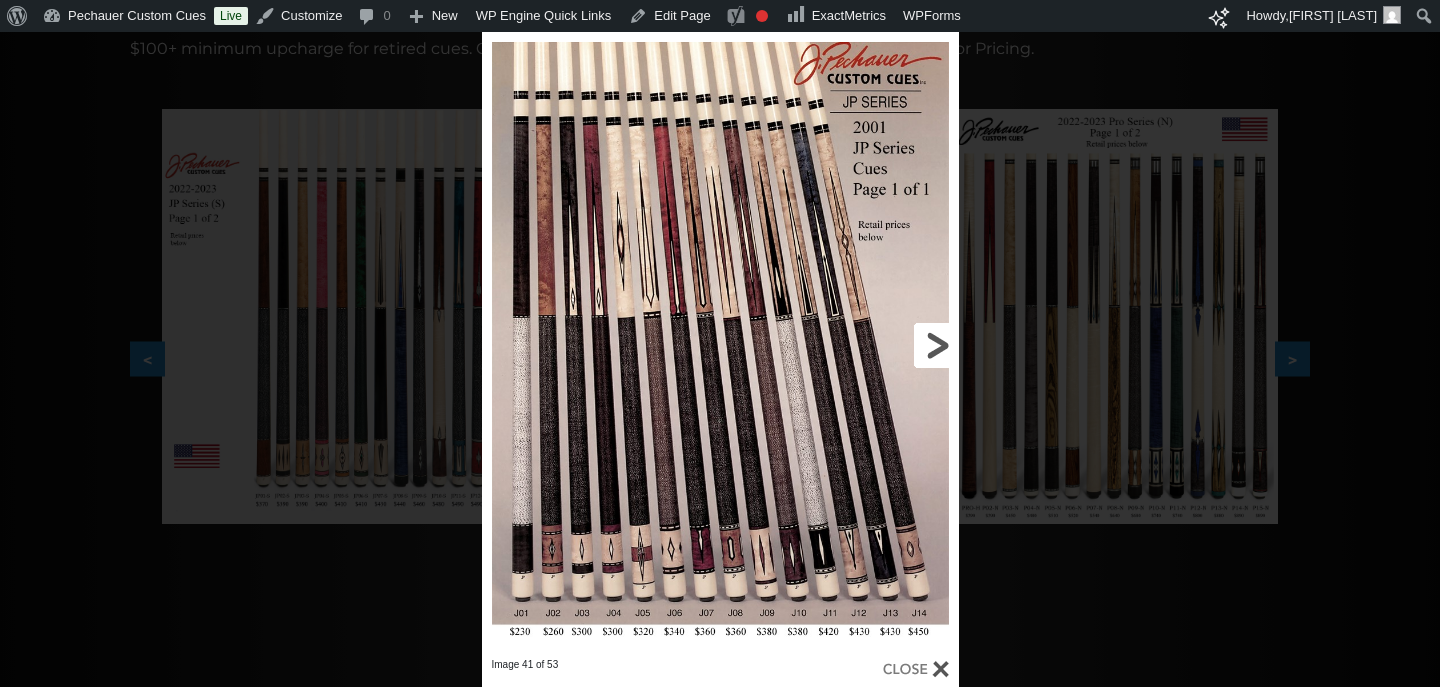 click at bounding box center (851, 345) 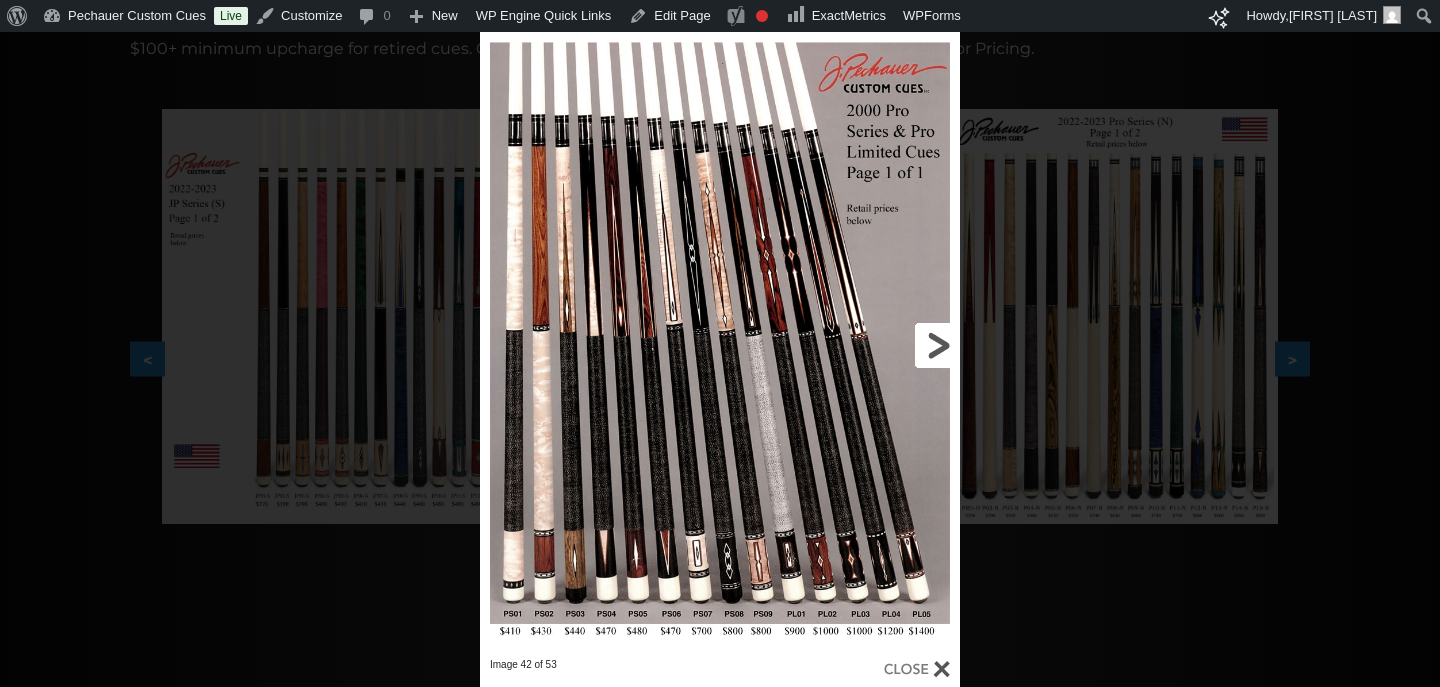 click at bounding box center (852, 345) 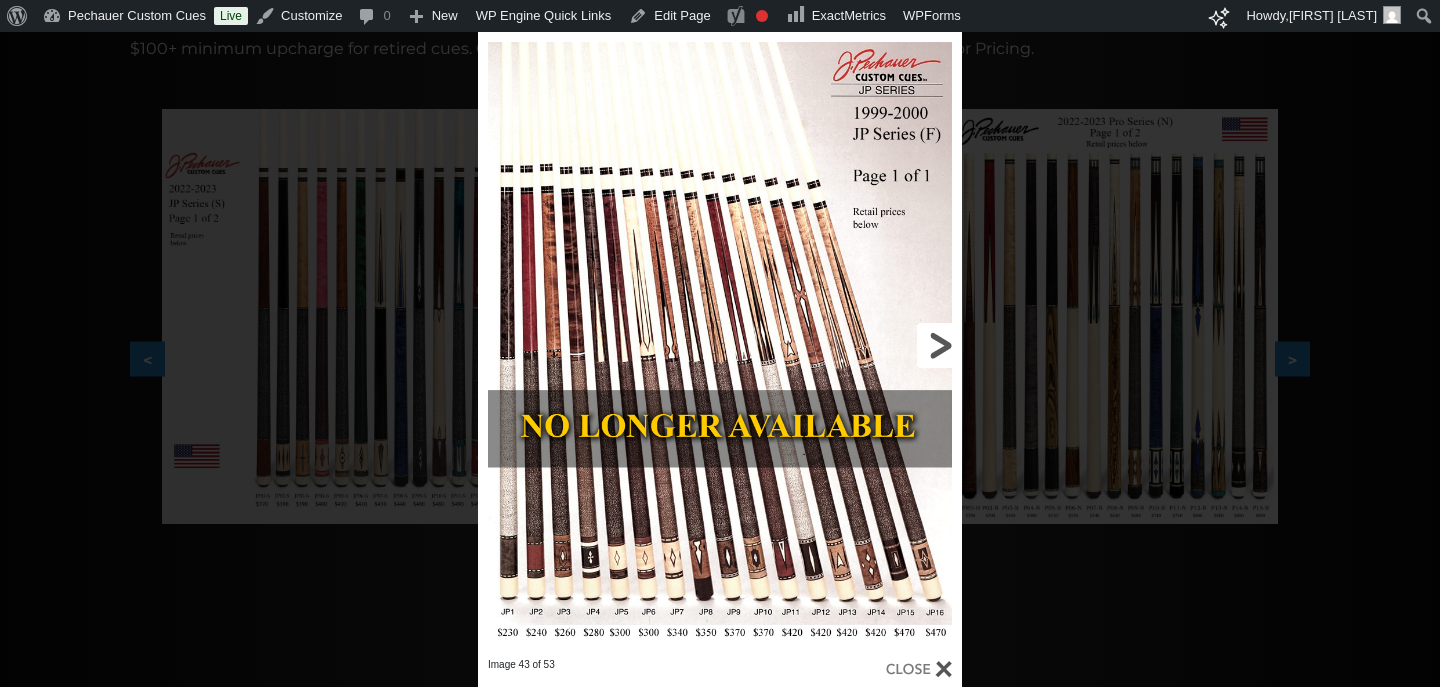 click at bounding box center (853, 345) 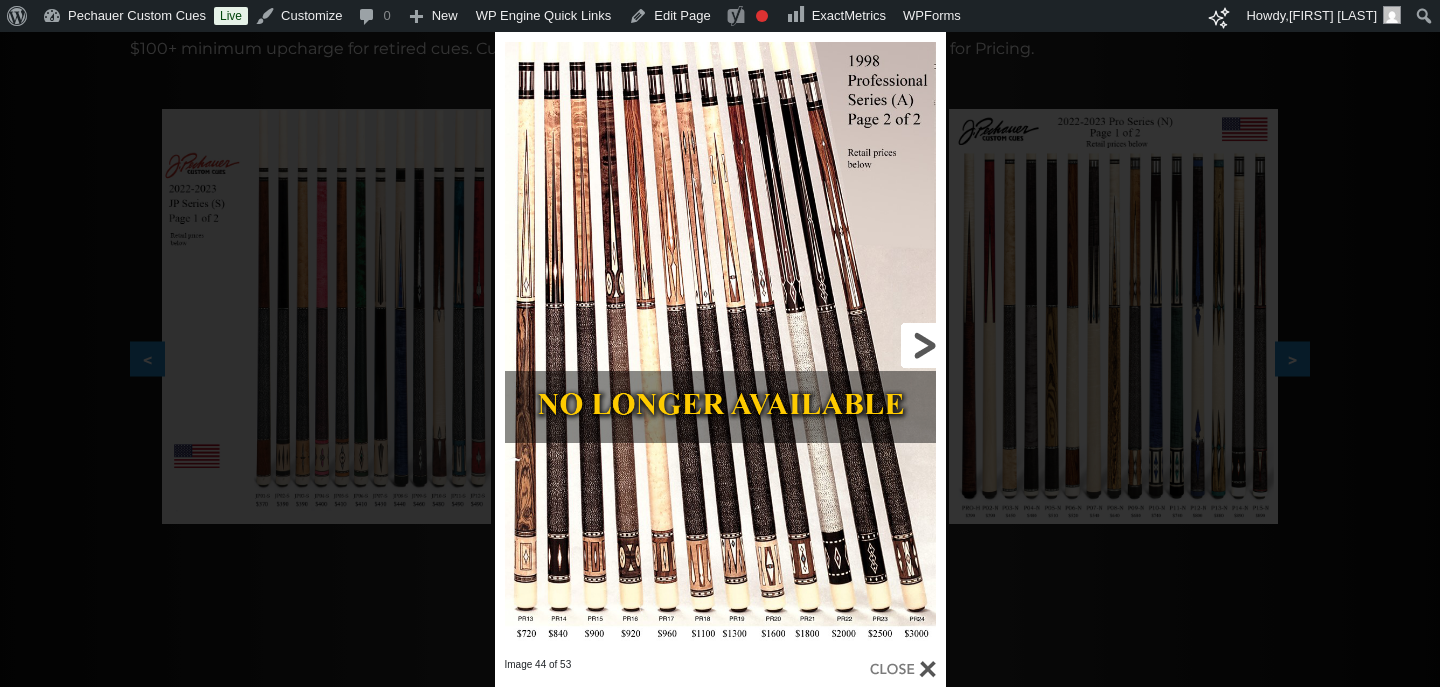 click at bounding box center (844, 345) 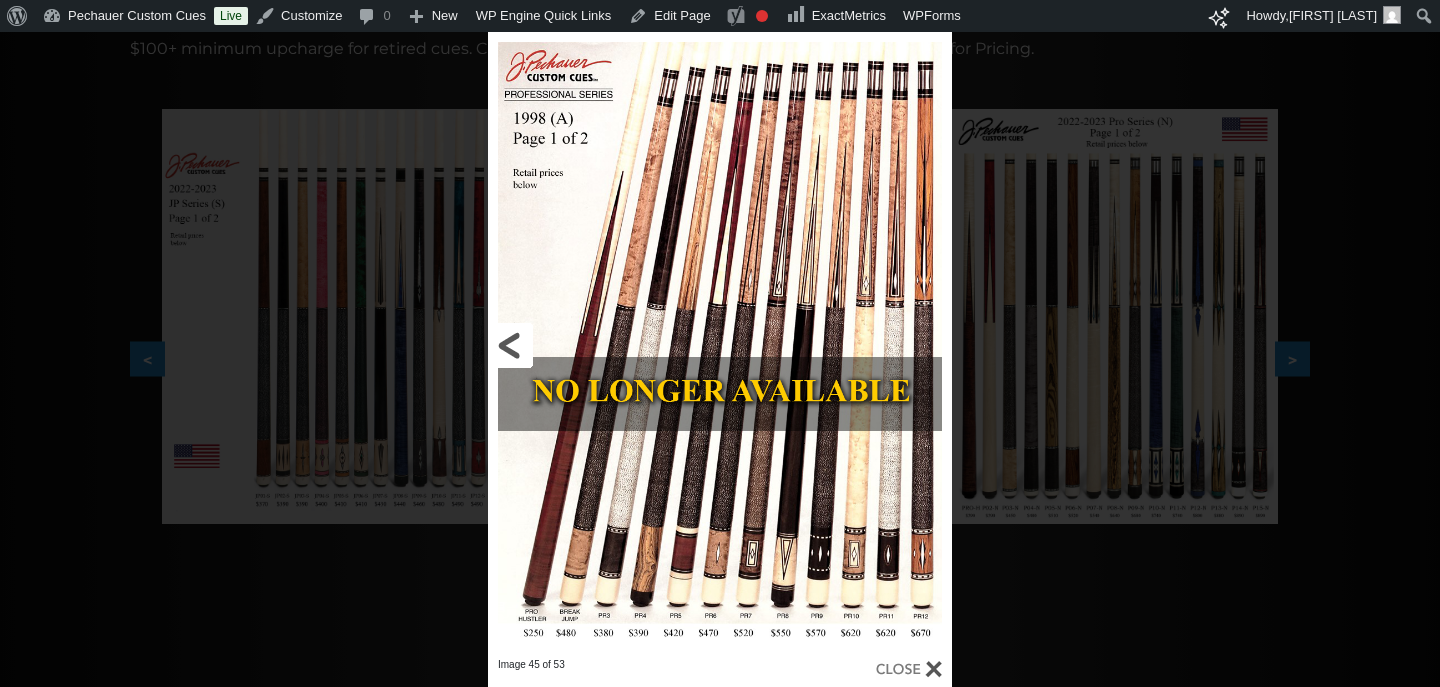 click at bounding box center (592, 345) 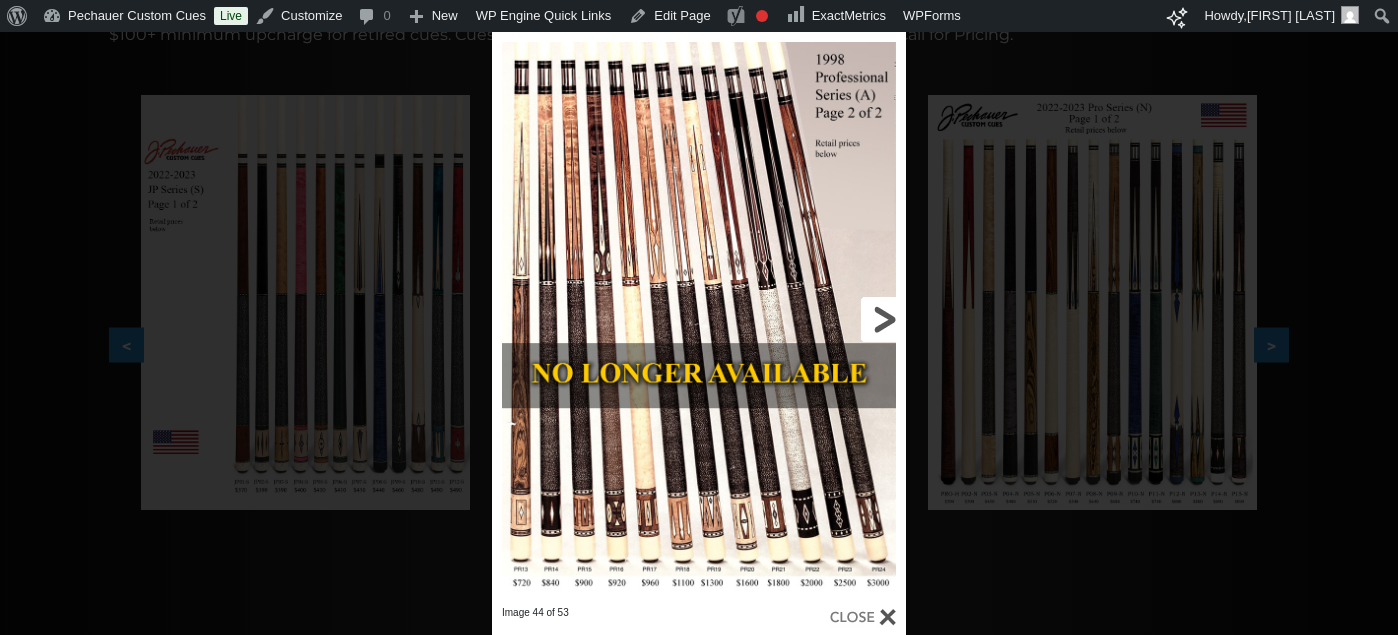 click at bounding box center [813, 319] 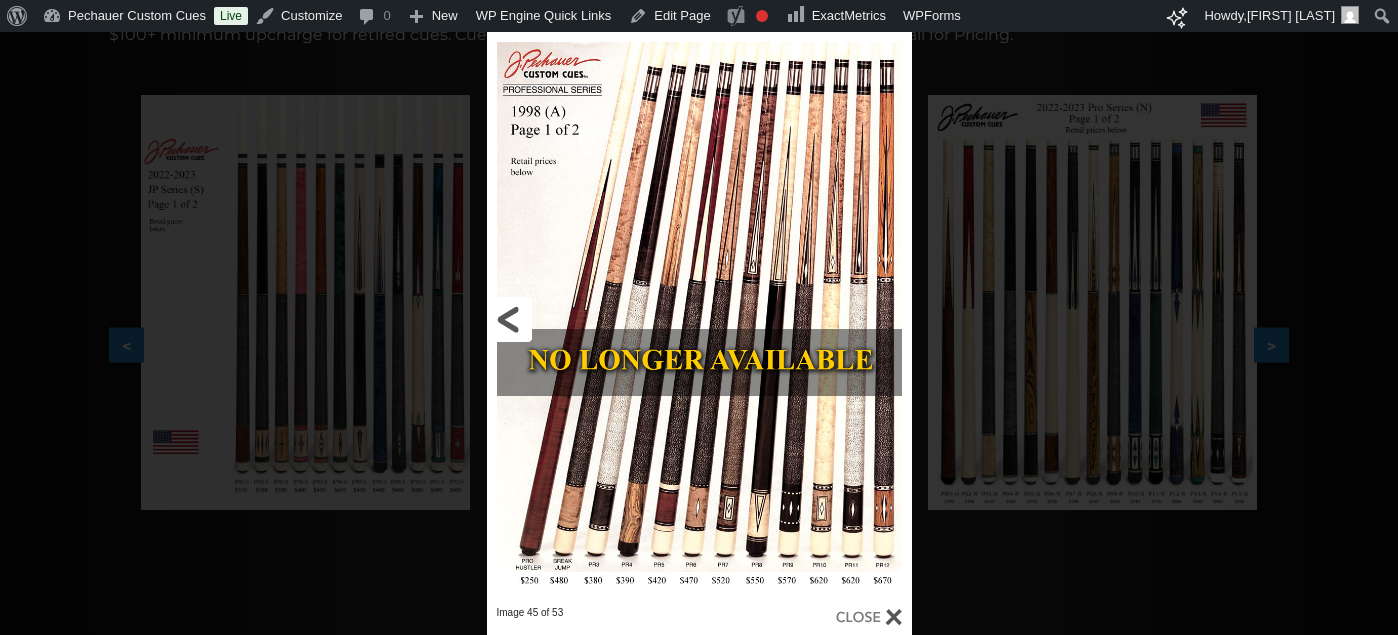 click at bounding box center [582, 319] 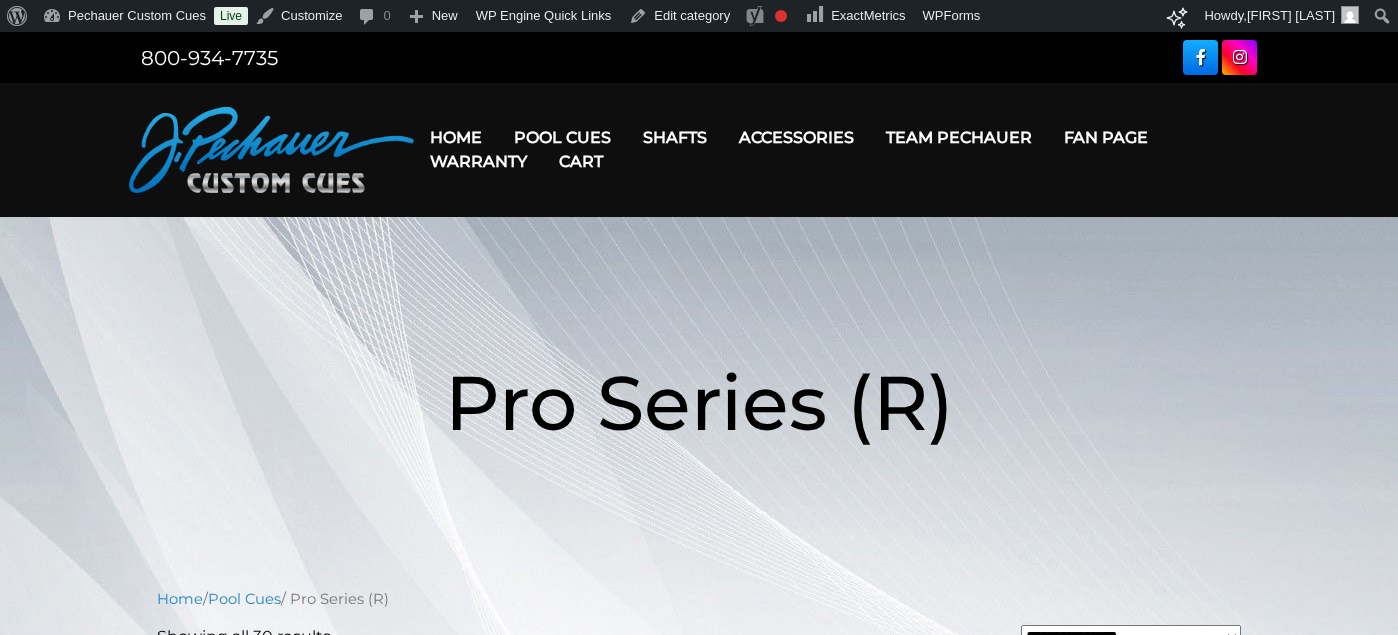 scroll, scrollTop: 0, scrollLeft: 0, axis: both 